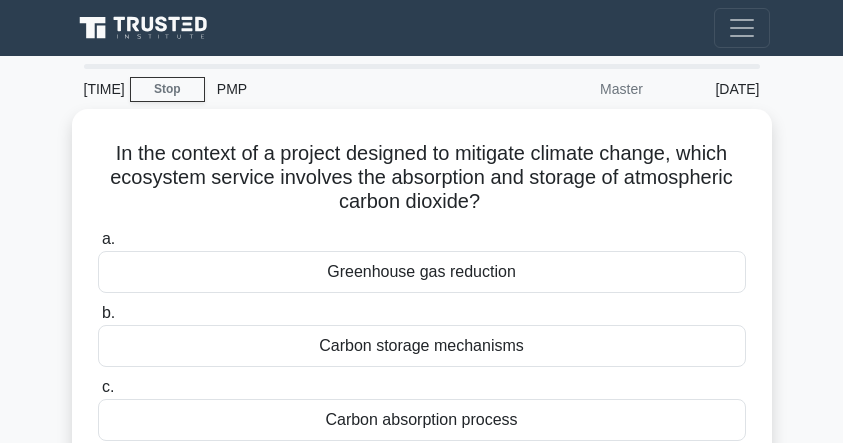 scroll, scrollTop: 0, scrollLeft: 0, axis: both 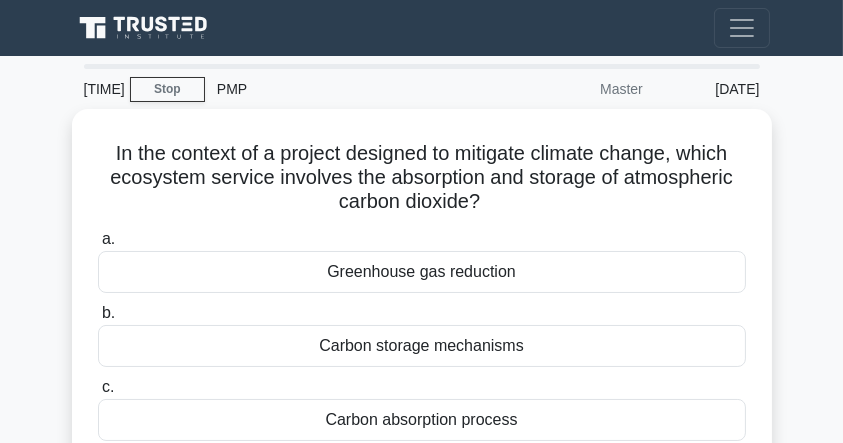click at bounding box center (204, 23) 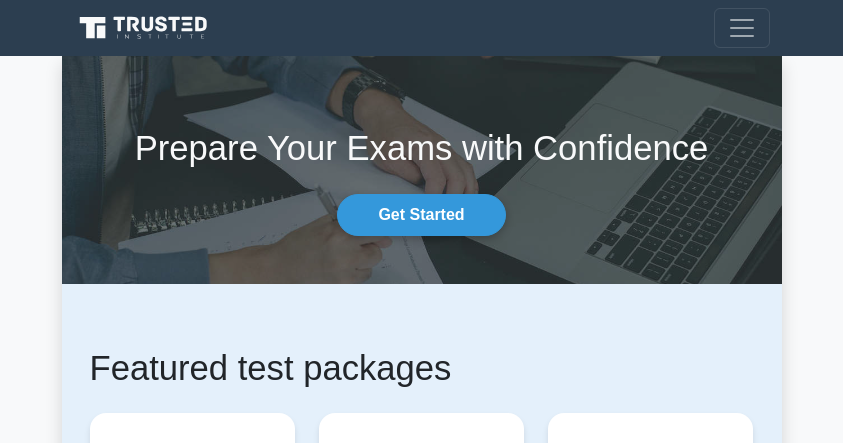 scroll, scrollTop: 0, scrollLeft: 0, axis: both 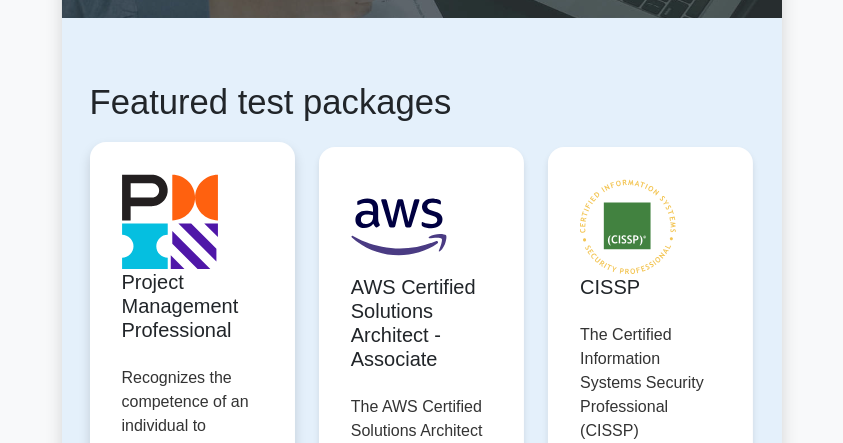 click on "Start practicing" at bounding box center (192, 631) 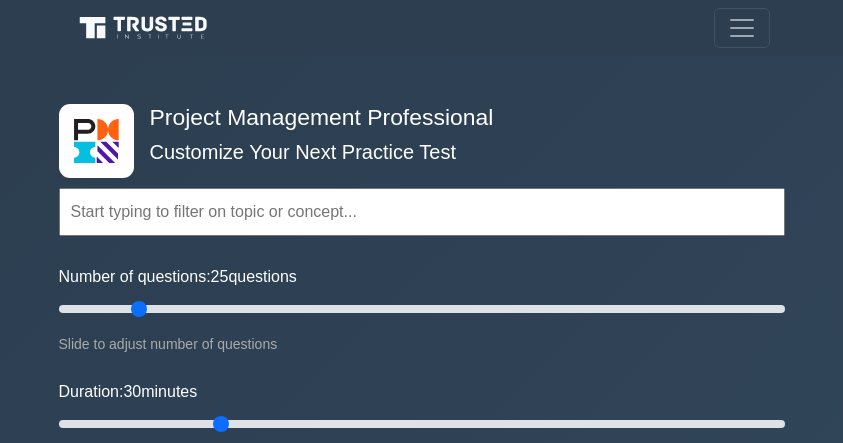 scroll, scrollTop: 0, scrollLeft: 0, axis: both 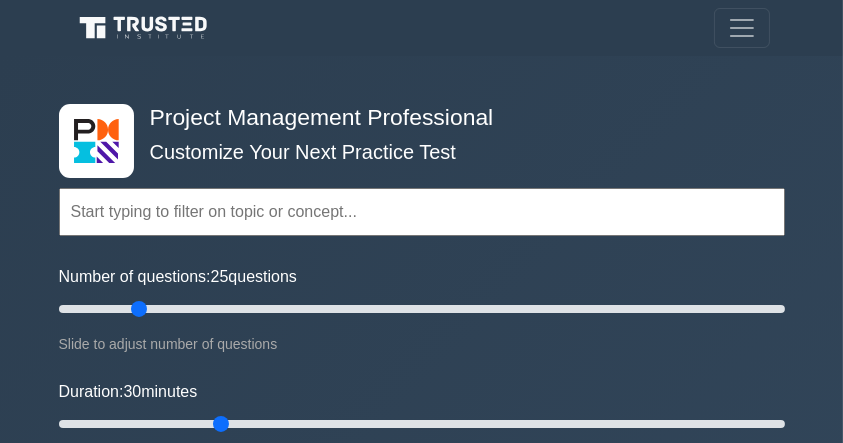 click at bounding box center [422, 212] 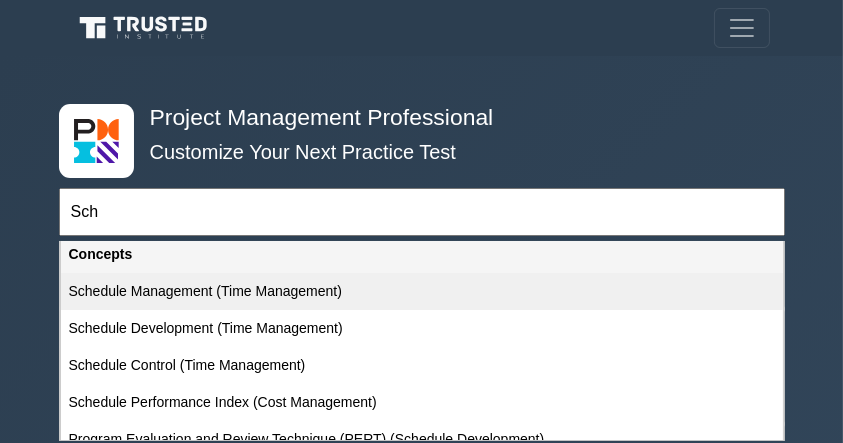 scroll, scrollTop: 0, scrollLeft: 0, axis: both 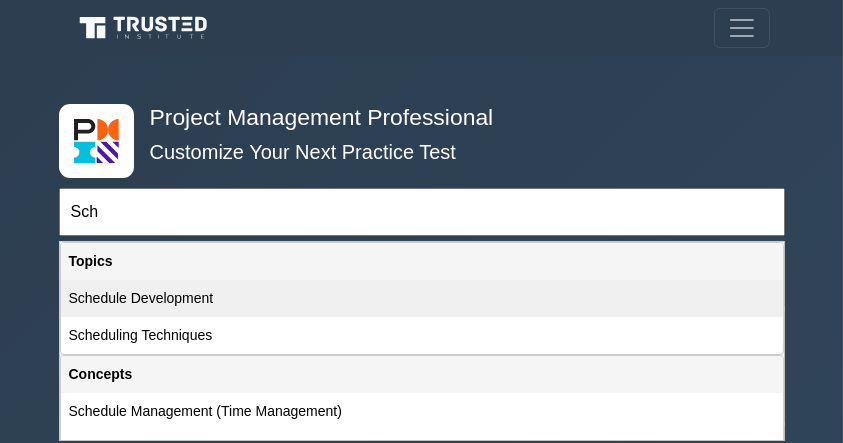 type on "Sch" 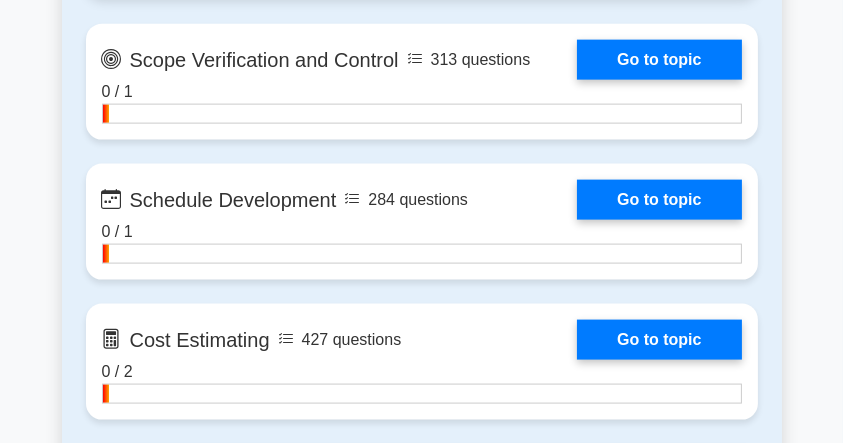 scroll, scrollTop: 2866, scrollLeft: 0, axis: vertical 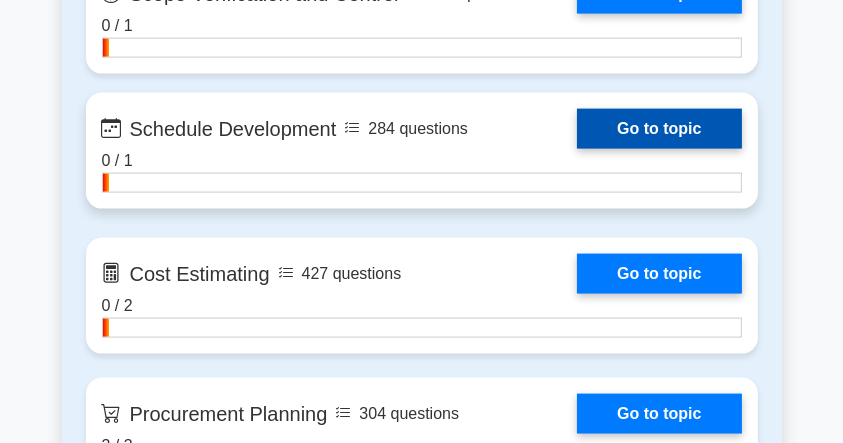 click on "Go to topic" at bounding box center (659, 129) 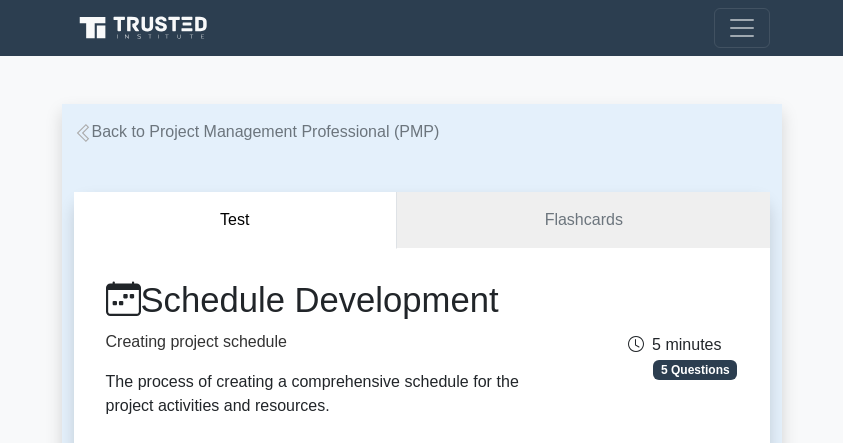 scroll, scrollTop: 0, scrollLeft: 0, axis: both 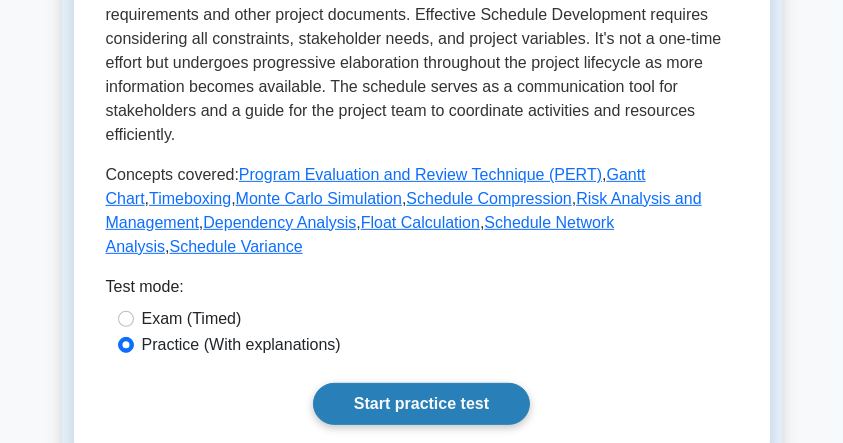 click on "Start practice test" at bounding box center (421, 404) 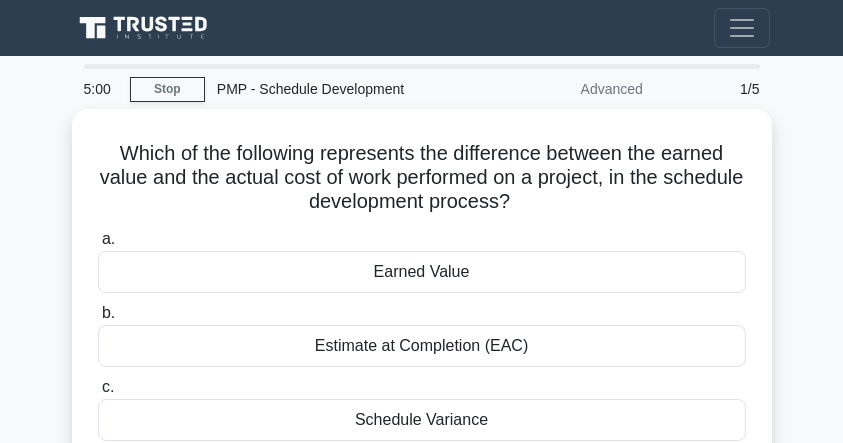 scroll, scrollTop: 0, scrollLeft: 0, axis: both 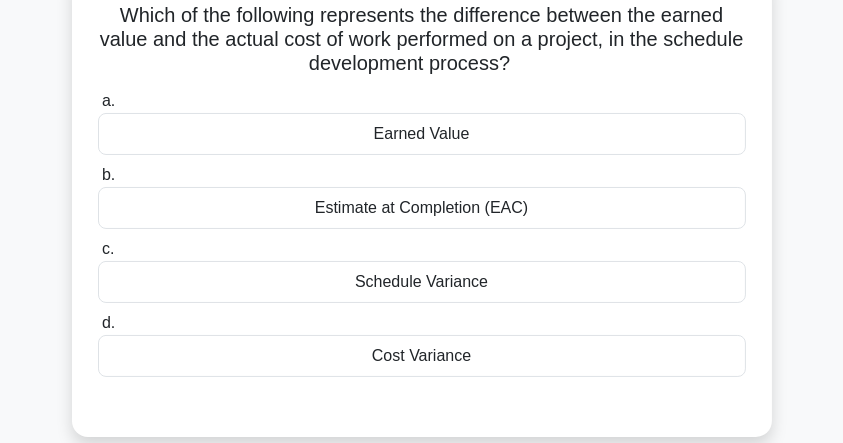click on "Schedule Variance" at bounding box center (422, 282) 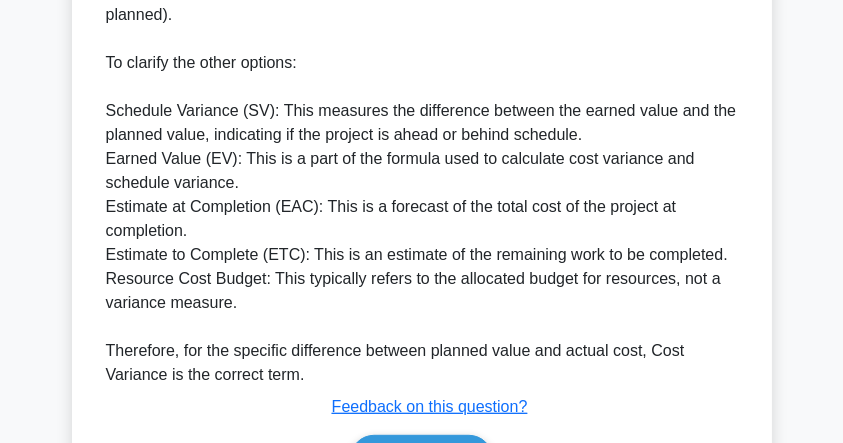 scroll, scrollTop: 1140, scrollLeft: 0, axis: vertical 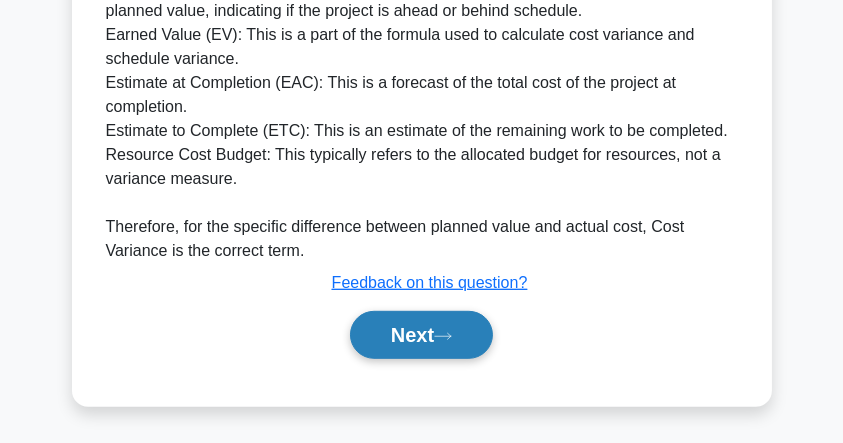 click on "Next" at bounding box center (421, 335) 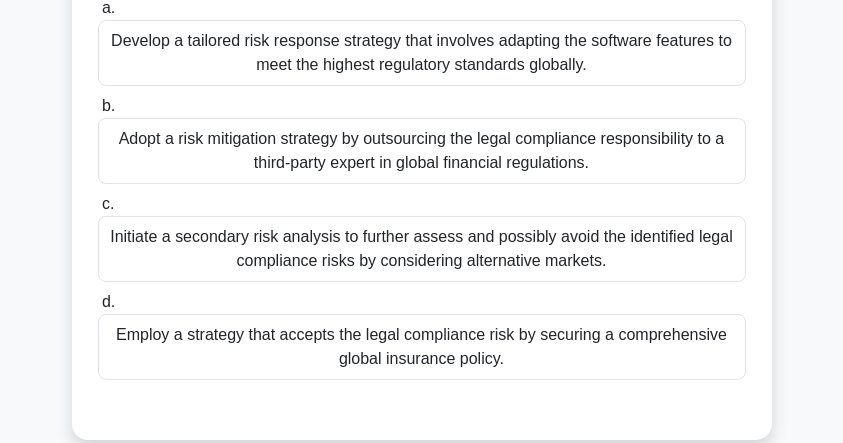 scroll, scrollTop: 400, scrollLeft: 0, axis: vertical 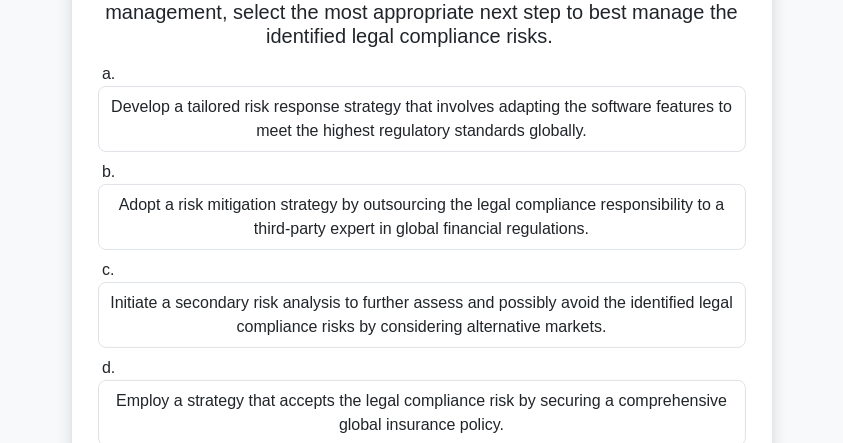 click on "Develop a tailored risk response strategy that involves adapting the software features to meet the highest regulatory standards globally." at bounding box center [422, 119] 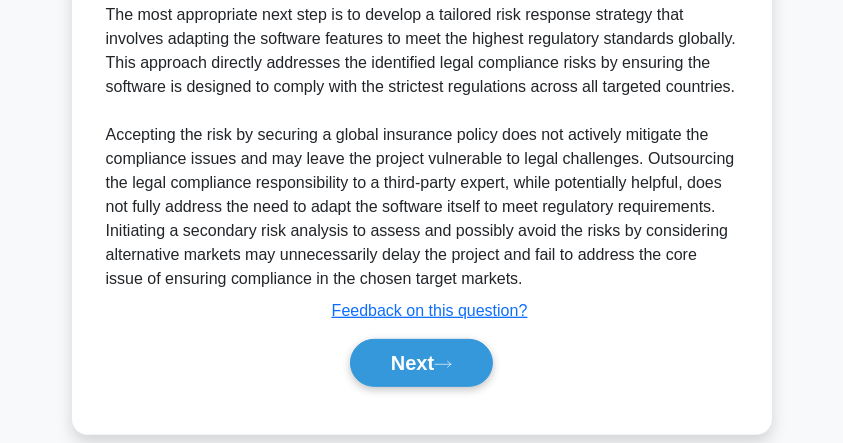 scroll, scrollTop: 970, scrollLeft: 0, axis: vertical 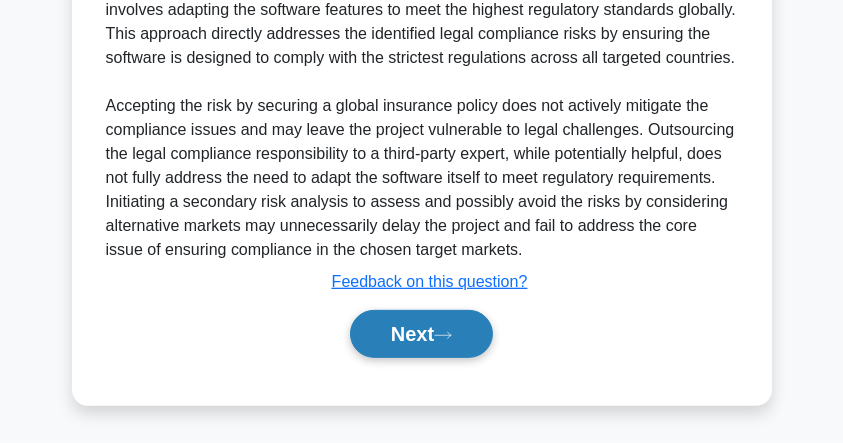 click on "Next" at bounding box center [421, 334] 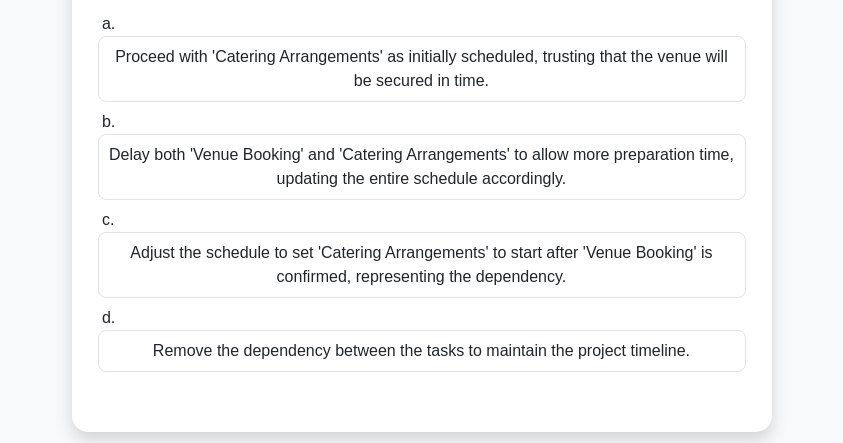 scroll, scrollTop: 295, scrollLeft: 0, axis: vertical 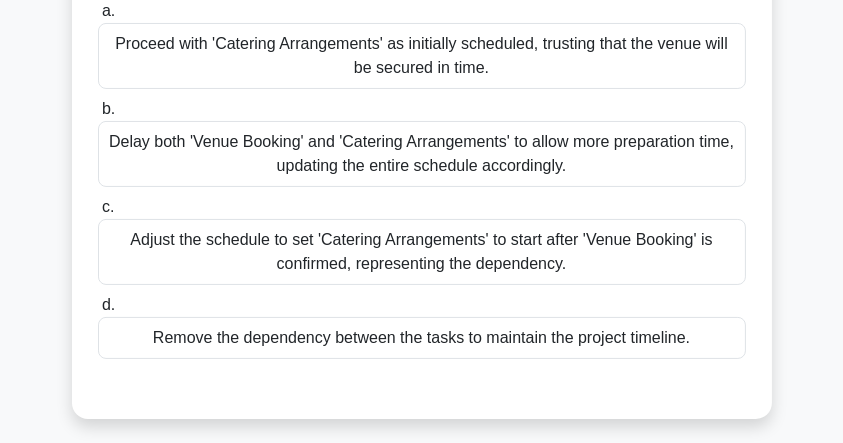 click on "Adjust the schedule to set 'Catering Arrangements' to start after 'Venue Booking' is confirmed, representing the dependency." at bounding box center [422, 252] 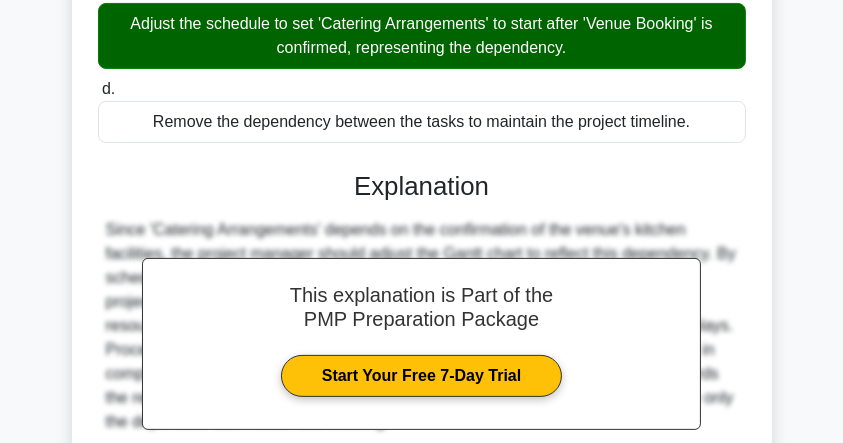 scroll, scrollTop: 730, scrollLeft: 0, axis: vertical 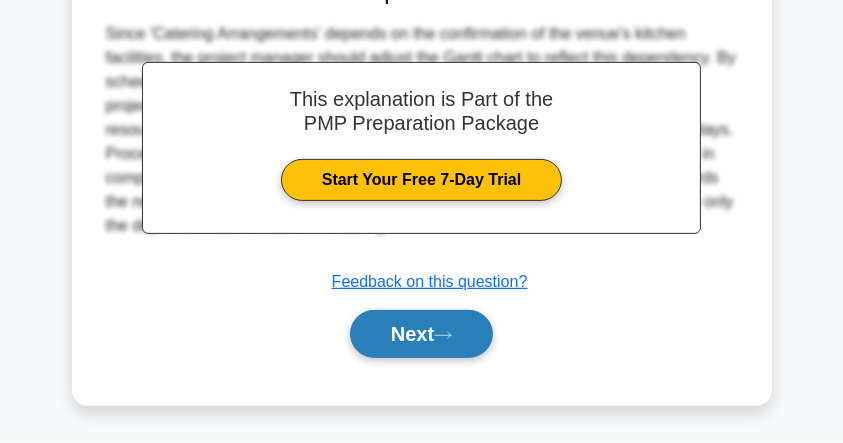 click on "Next" at bounding box center (421, 334) 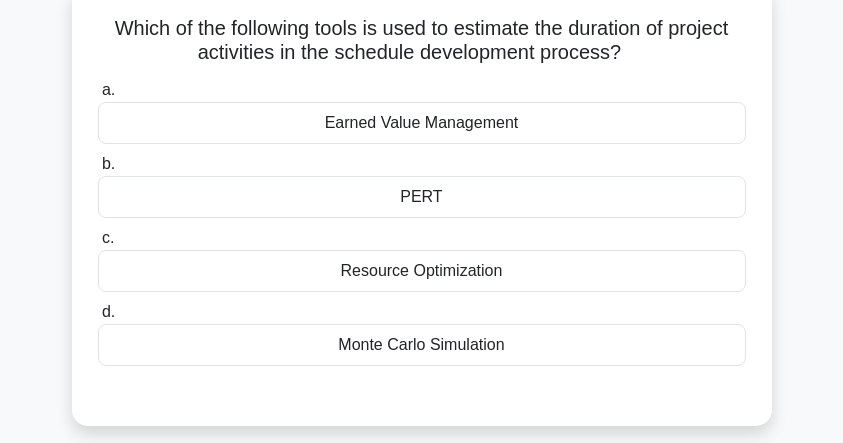 scroll, scrollTop: 133, scrollLeft: 0, axis: vertical 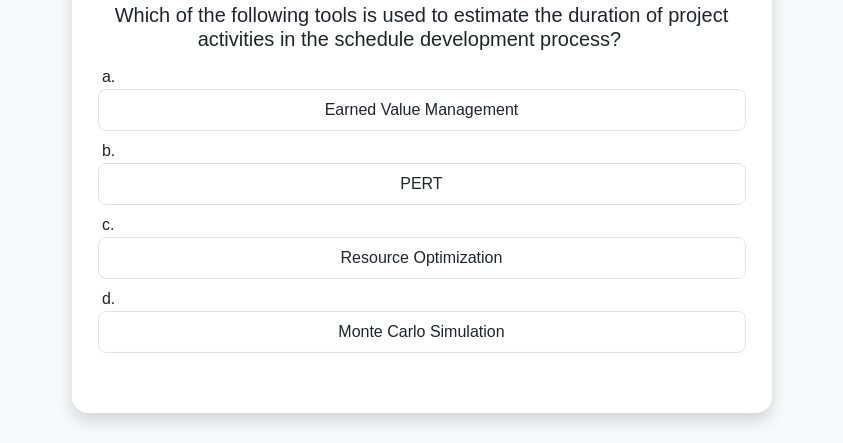 click on "PERT" at bounding box center [422, 184] 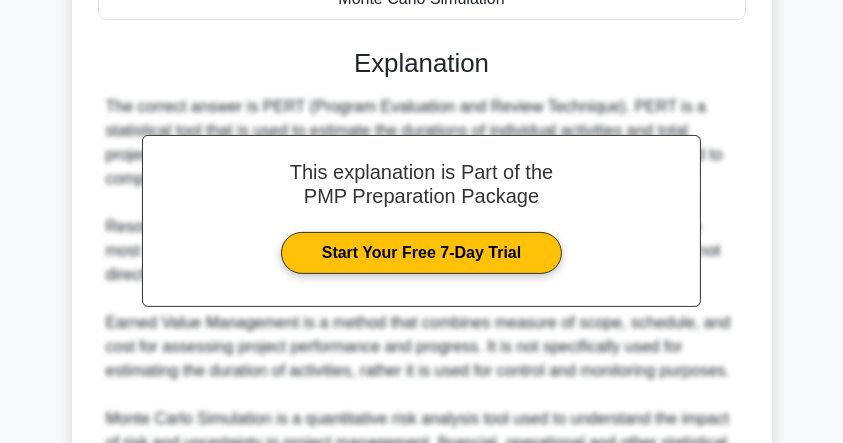scroll, scrollTop: 666, scrollLeft: 0, axis: vertical 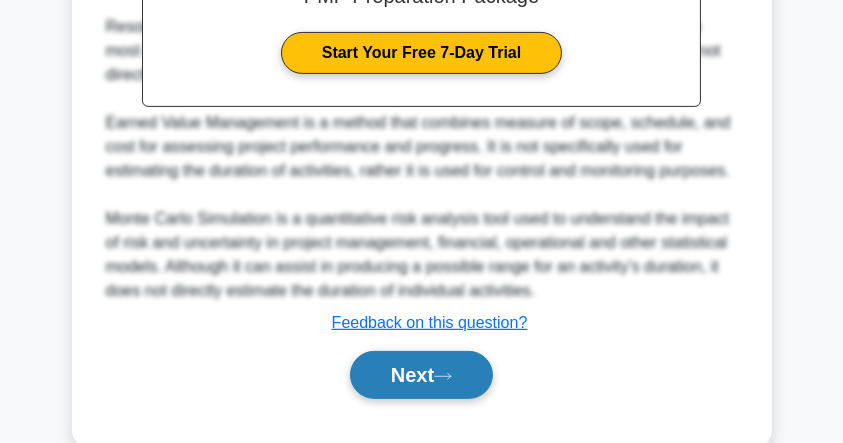 click on "Next" at bounding box center [421, 375] 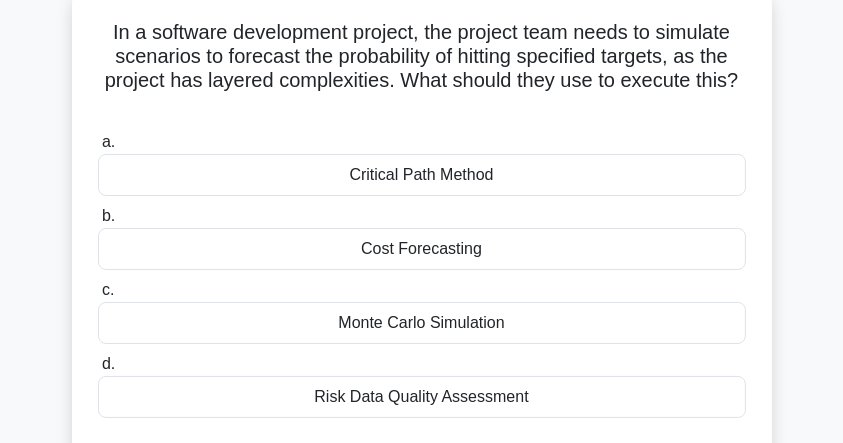 scroll, scrollTop: 95, scrollLeft: 0, axis: vertical 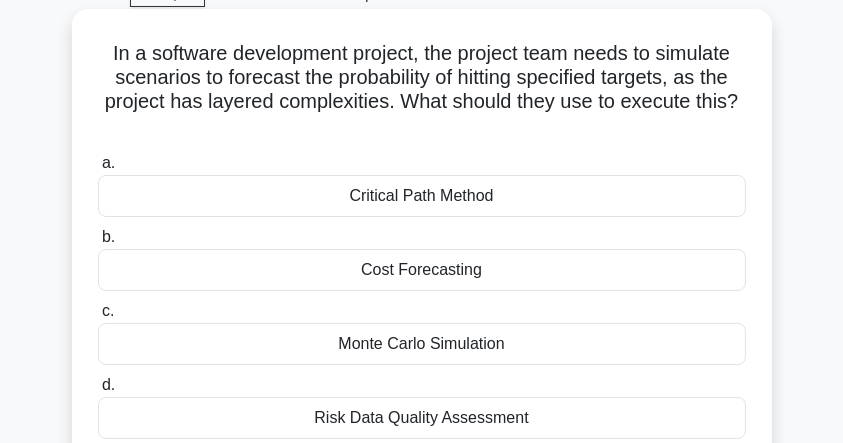 click on "Critical Path Method" at bounding box center (422, 196) 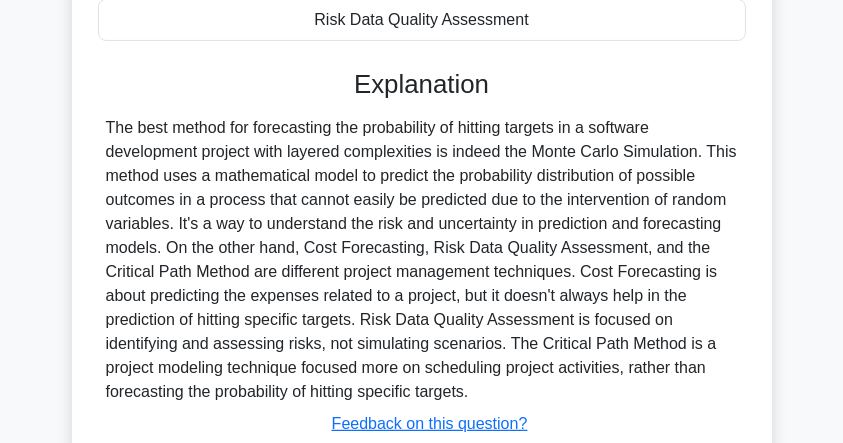 scroll, scrollTop: 636, scrollLeft: 0, axis: vertical 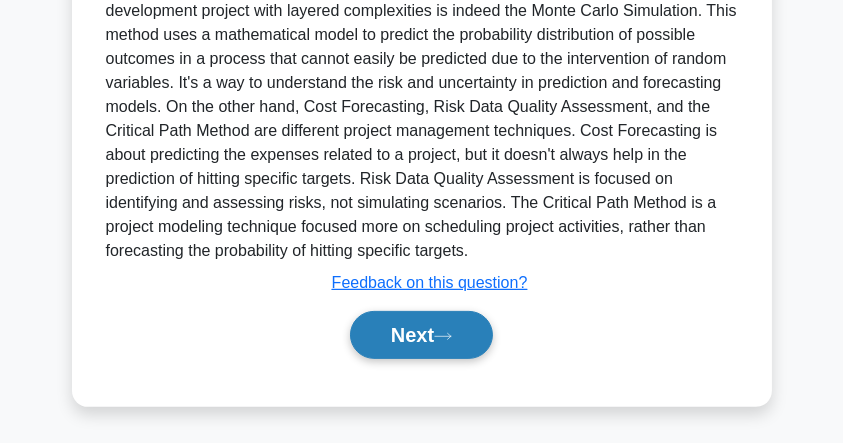 click on "Next" at bounding box center [421, 335] 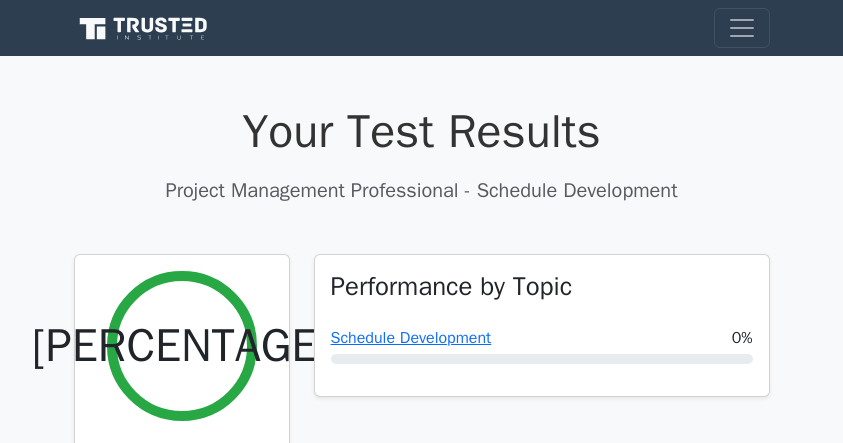 scroll, scrollTop: 0, scrollLeft: 0, axis: both 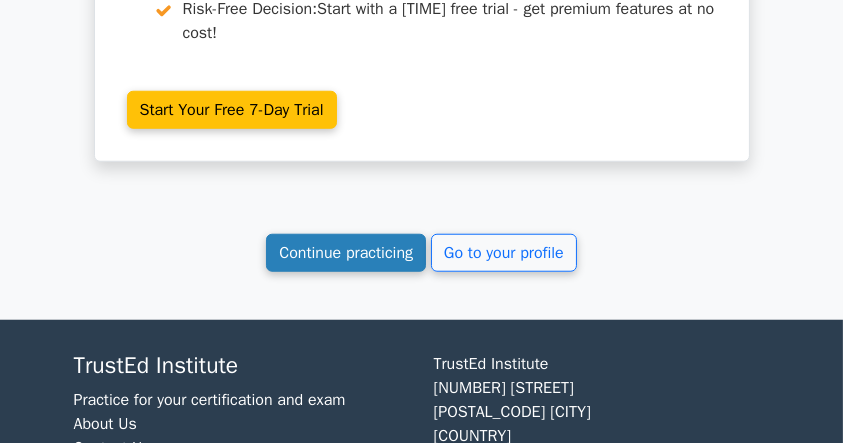 click on "Continue practicing" at bounding box center [346, 253] 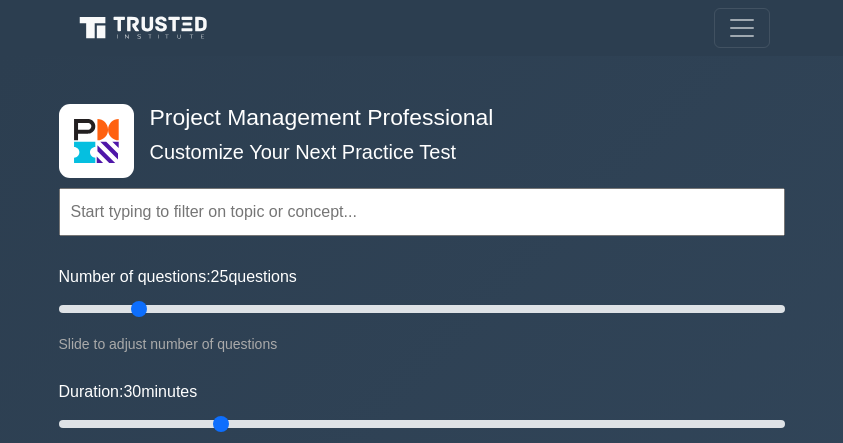 scroll, scrollTop: 0, scrollLeft: 0, axis: both 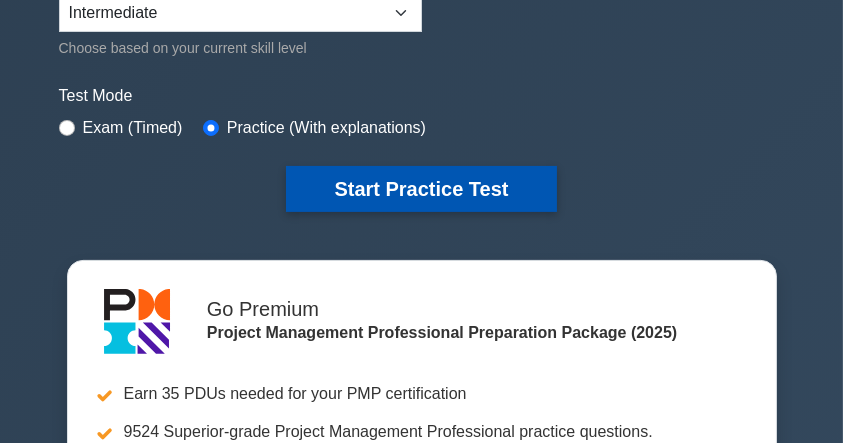 click on "Start Practice Test" at bounding box center (421, 189) 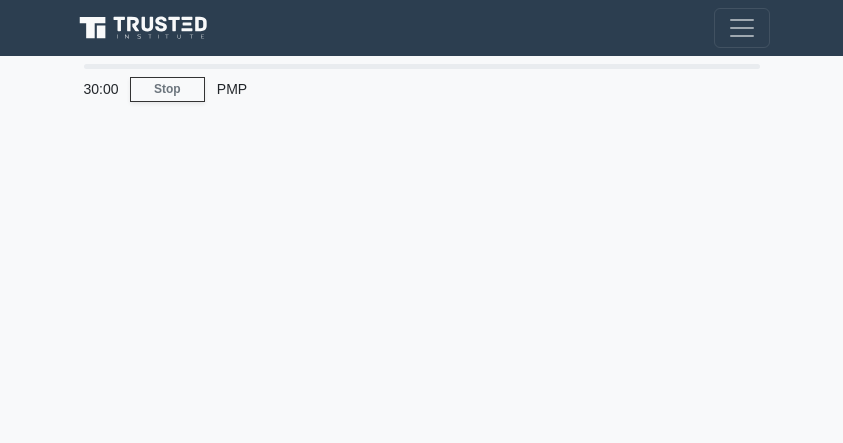 scroll, scrollTop: 0, scrollLeft: 0, axis: both 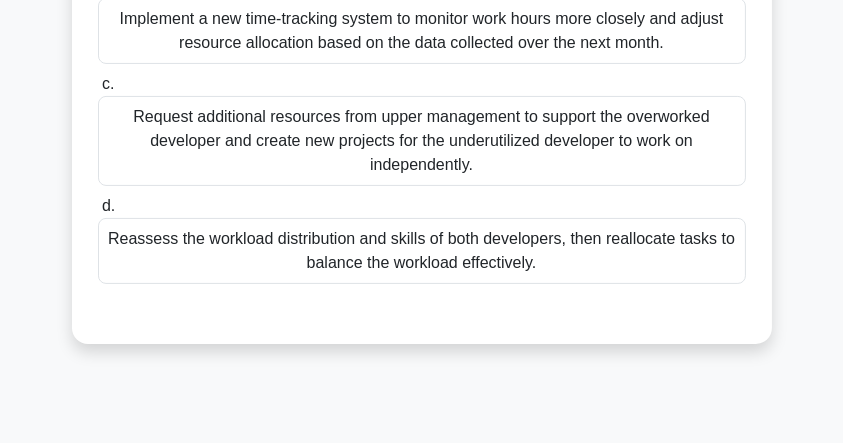 click on "Reassess the workload distribution and skills of both developers, then reallocate tasks to balance the workload effectively." at bounding box center [422, 251] 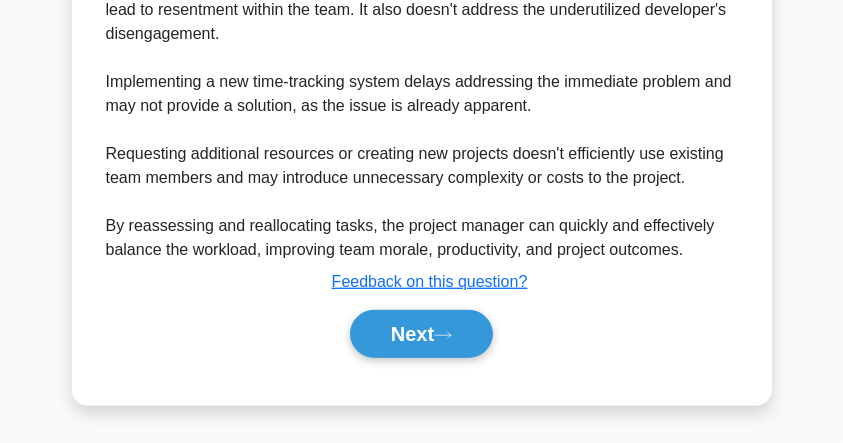 scroll, scrollTop: 1258, scrollLeft: 0, axis: vertical 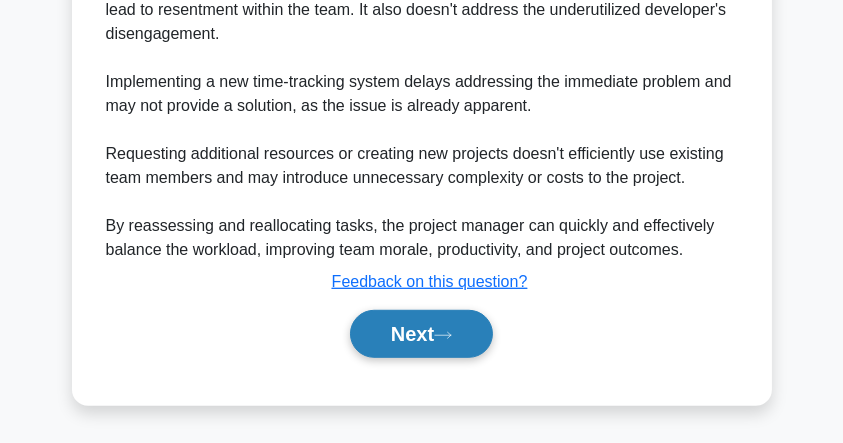 click on "Next" at bounding box center [421, 334] 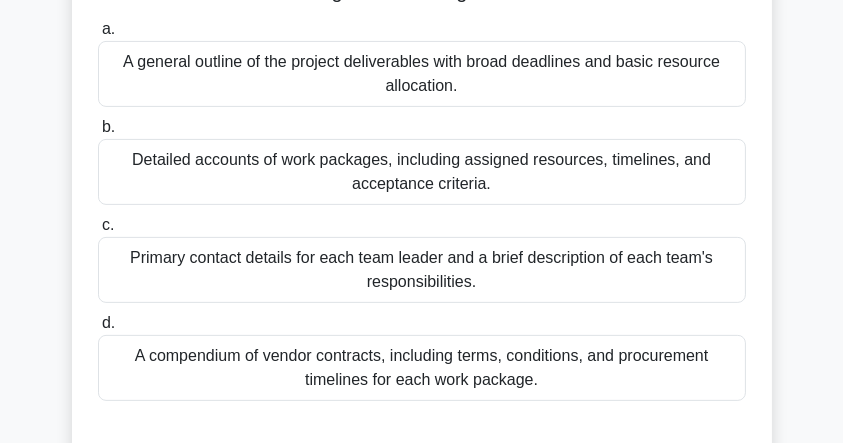 scroll, scrollTop: 733, scrollLeft: 0, axis: vertical 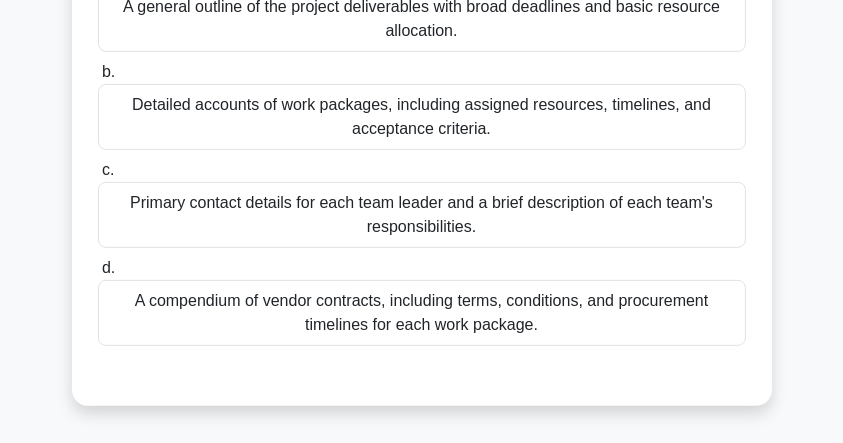click on "Detailed accounts of work packages, including assigned resources, timelines, and acceptance criteria." at bounding box center (422, 117) 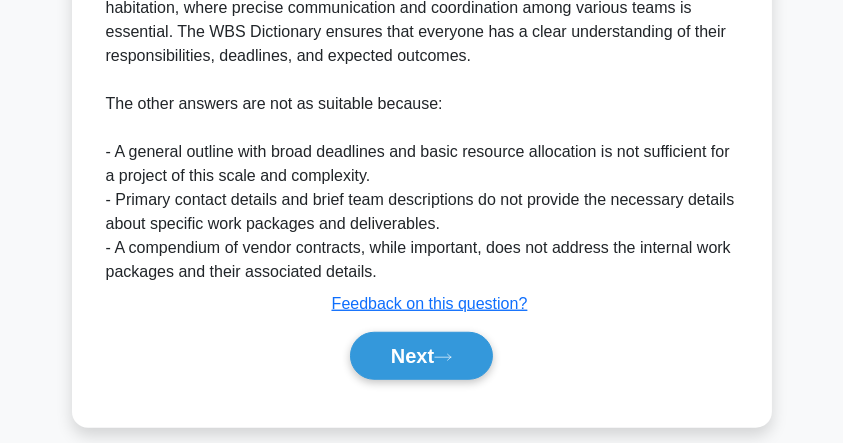 scroll, scrollTop: 1522, scrollLeft: 0, axis: vertical 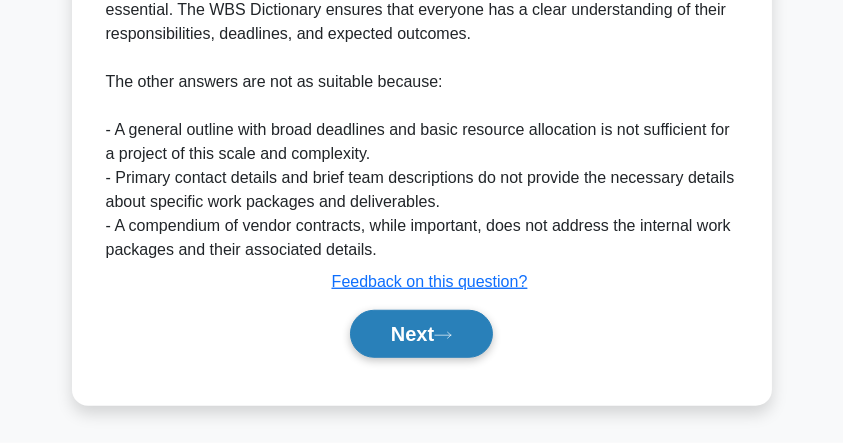 click on "Next" at bounding box center [421, 334] 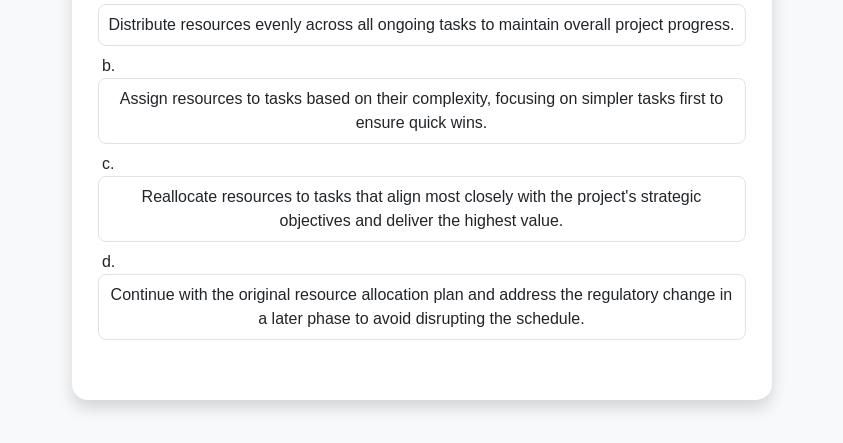scroll, scrollTop: 266, scrollLeft: 0, axis: vertical 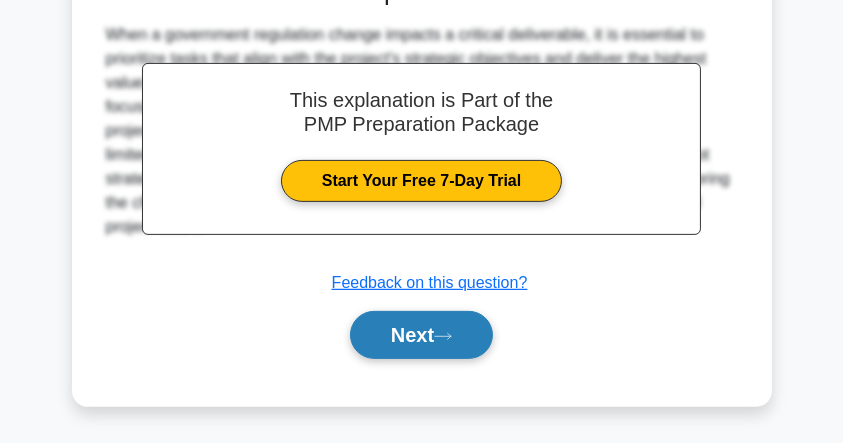 click on "Next" at bounding box center [421, 335] 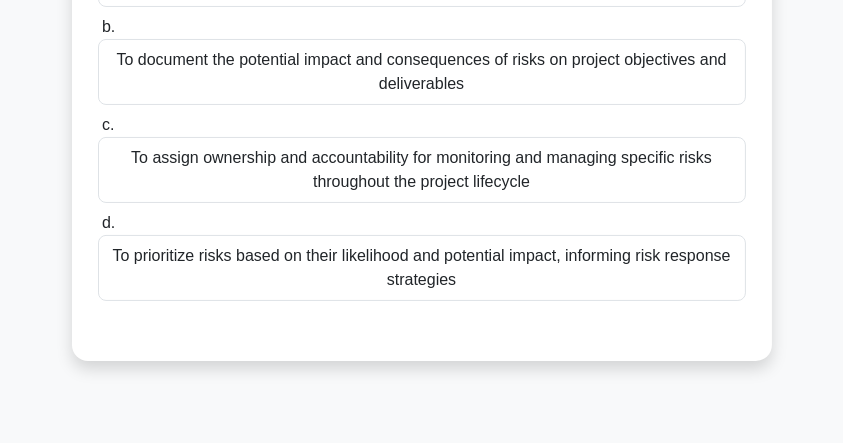 scroll, scrollTop: 266, scrollLeft: 0, axis: vertical 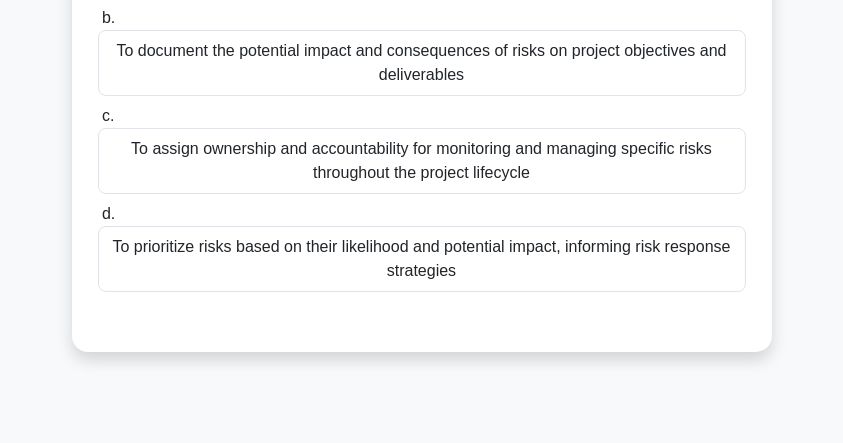 click on "To prioritize risks based on their likelihood and potential impact, informing risk response strategies" at bounding box center [422, 259] 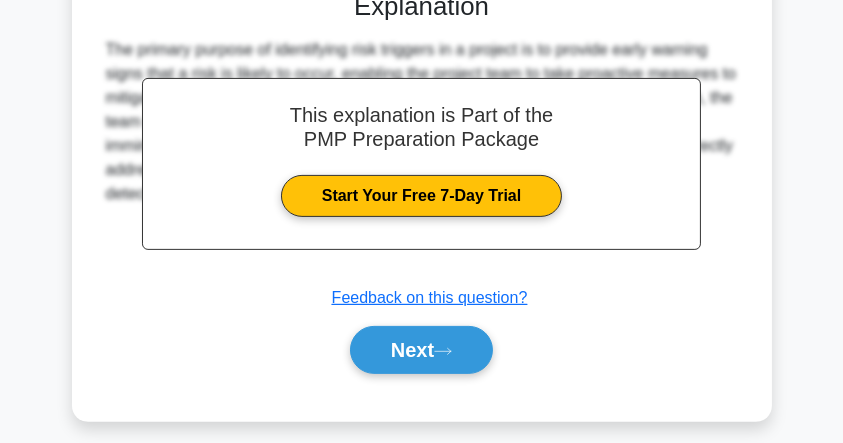 scroll, scrollTop: 628, scrollLeft: 0, axis: vertical 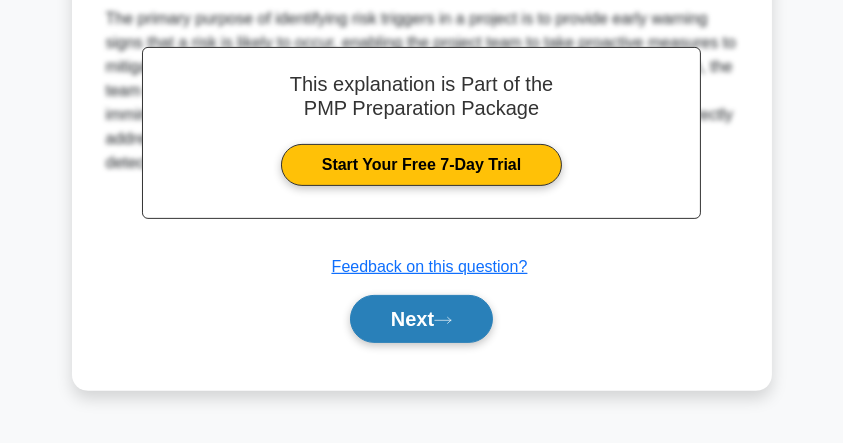 click on "Next" at bounding box center [421, 319] 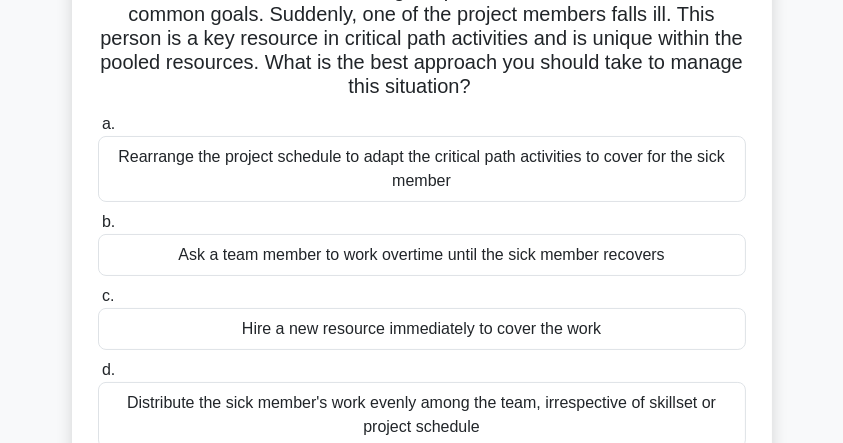 scroll, scrollTop: 161, scrollLeft: 0, axis: vertical 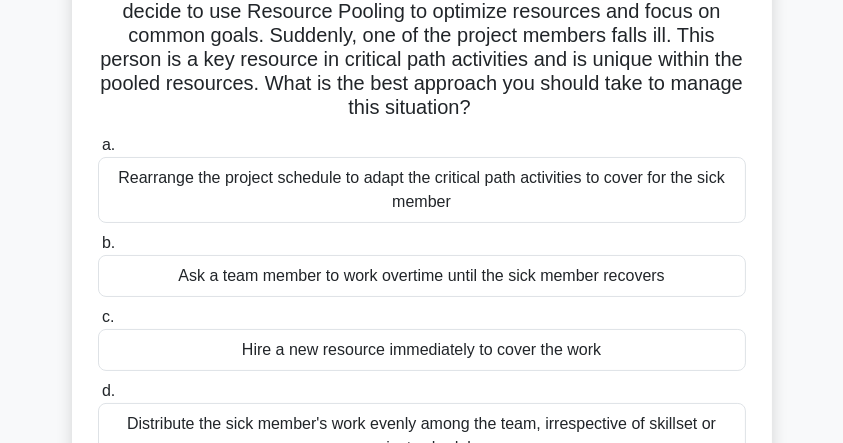 click on "Rearrange the project schedule to adapt the critical path activities to cover for the sick member" at bounding box center (422, 190) 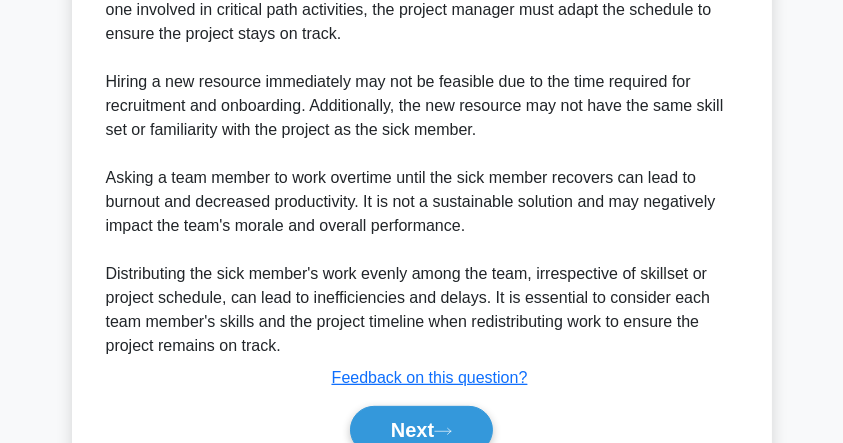 scroll, scrollTop: 874, scrollLeft: 0, axis: vertical 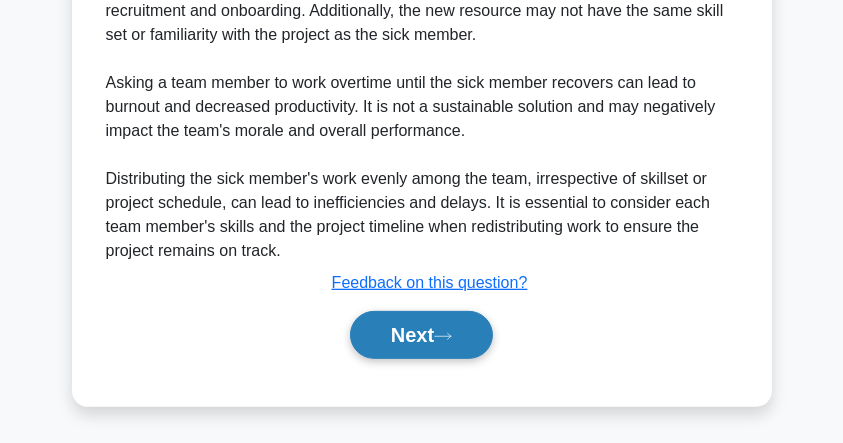 click on "Next" at bounding box center [421, 335] 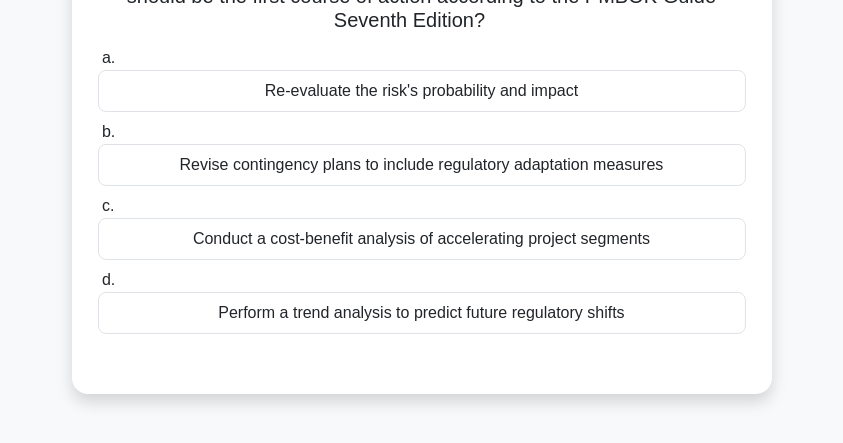 scroll, scrollTop: 66, scrollLeft: 0, axis: vertical 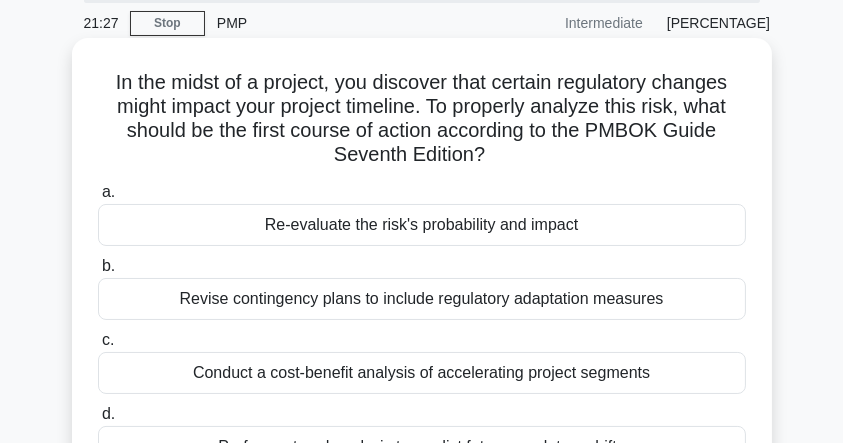 click on "Re-evaluate the risk's probability and impact" at bounding box center [422, 225] 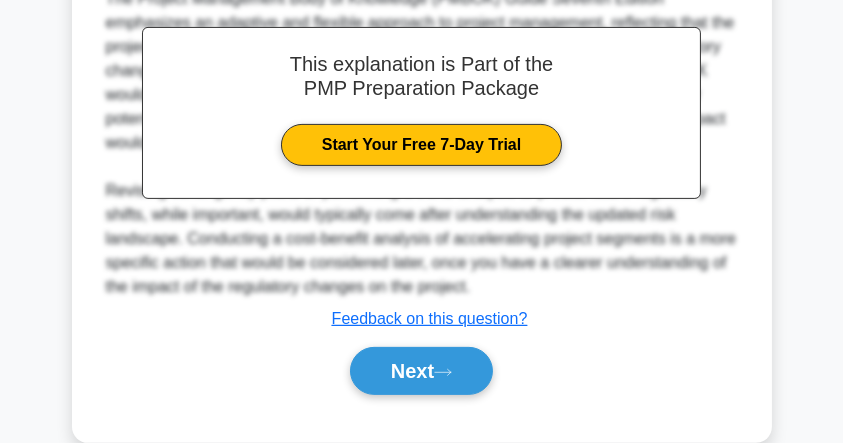 scroll, scrollTop: 658, scrollLeft: 0, axis: vertical 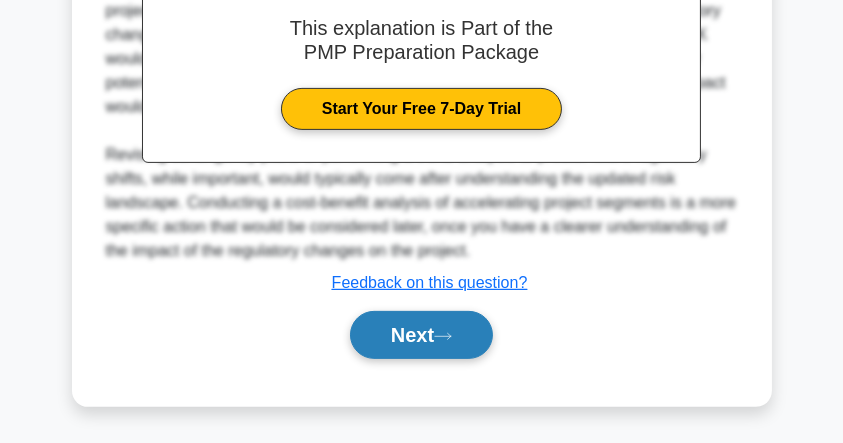 click on "Next" at bounding box center [421, 335] 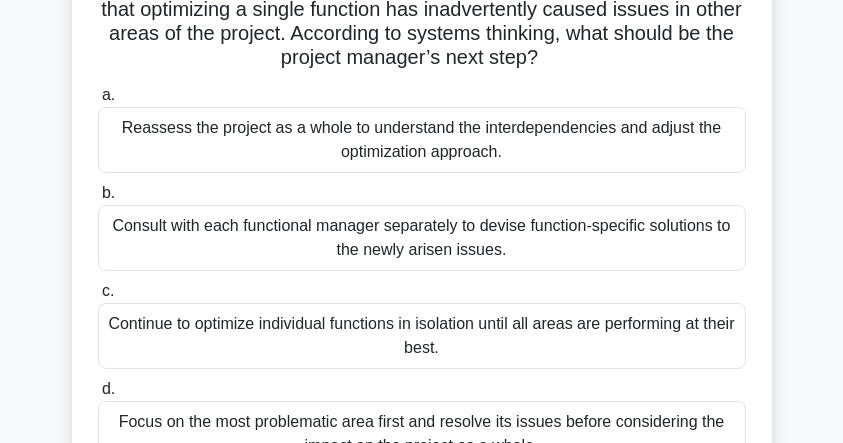 scroll, scrollTop: 133, scrollLeft: 0, axis: vertical 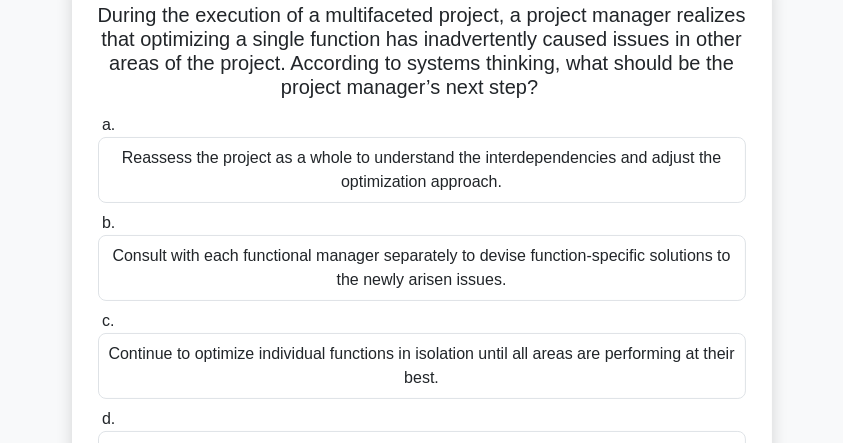 click on "Consult with each functional manager separately to devise function-specific solutions to the newly arisen issues." at bounding box center (422, 268) 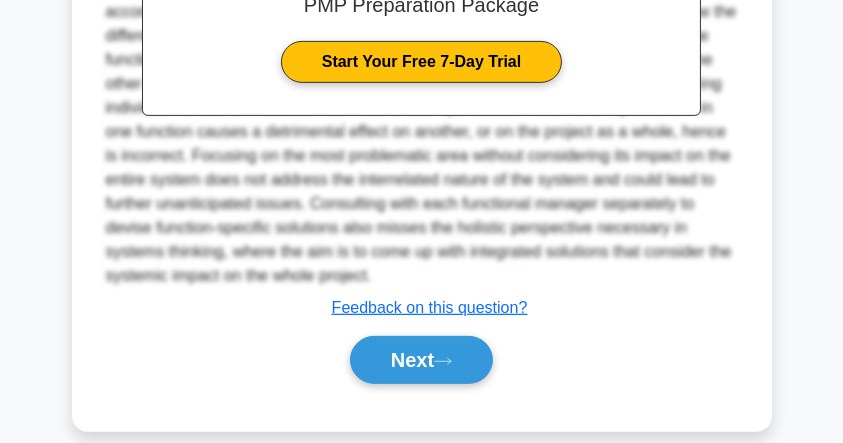 scroll, scrollTop: 828, scrollLeft: 0, axis: vertical 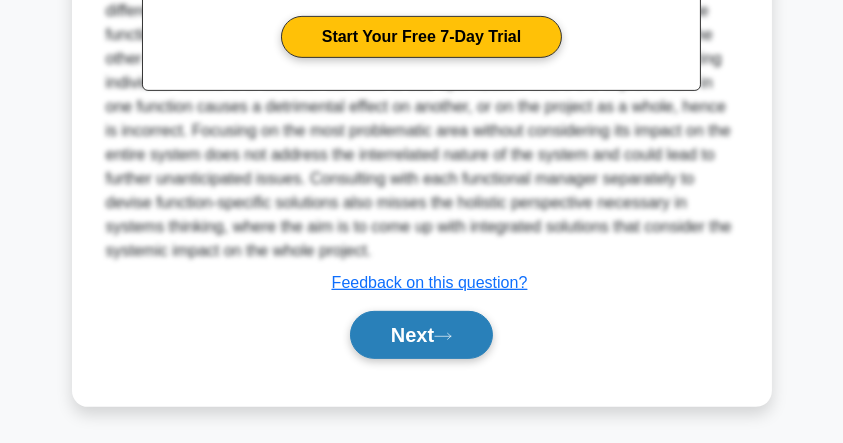 click on "Next" at bounding box center [421, 335] 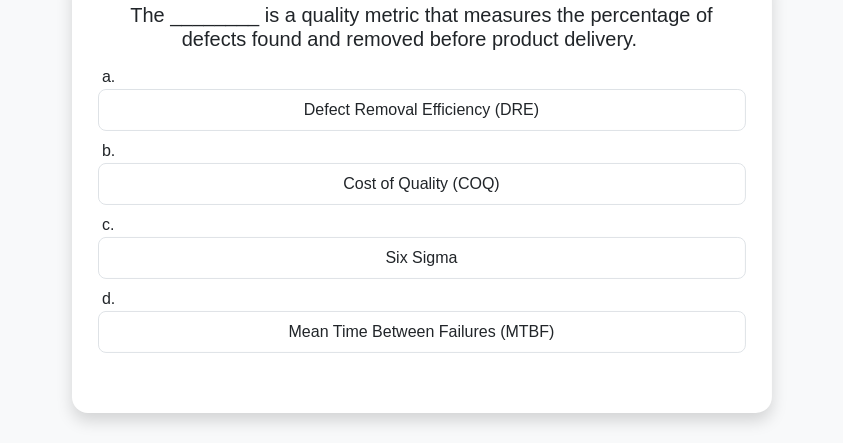 scroll, scrollTop: 66, scrollLeft: 0, axis: vertical 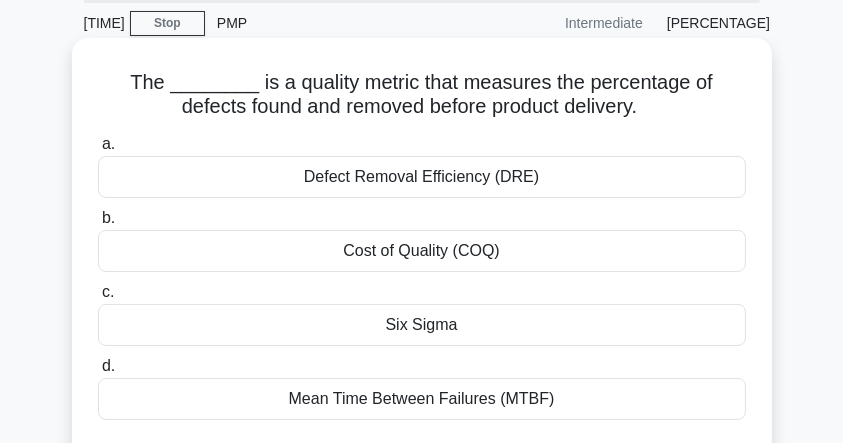 click on "Defect Removal Efficiency (DRE)" at bounding box center (422, 177) 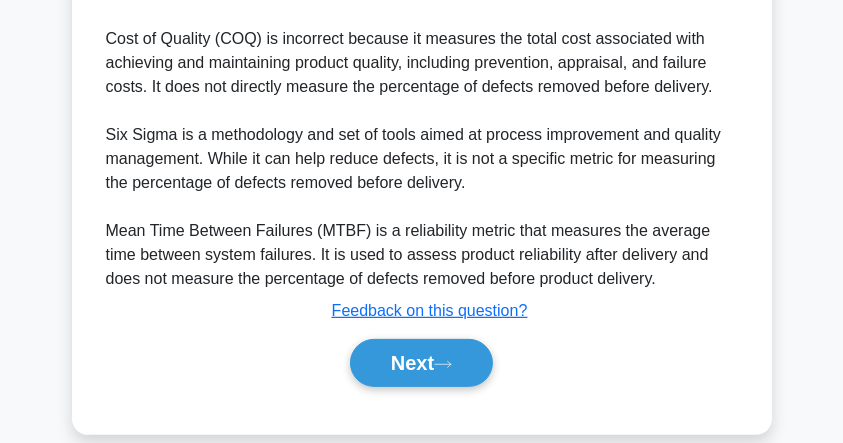 scroll, scrollTop: 730, scrollLeft: 0, axis: vertical 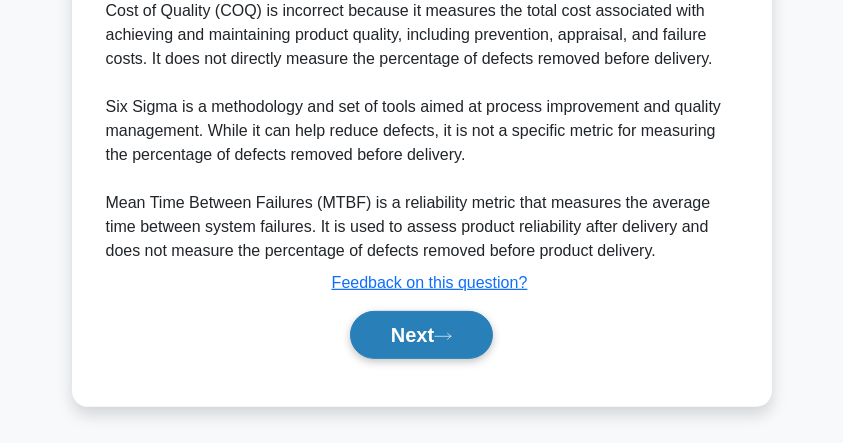 click on "Next" at bounding box center [421, 335] 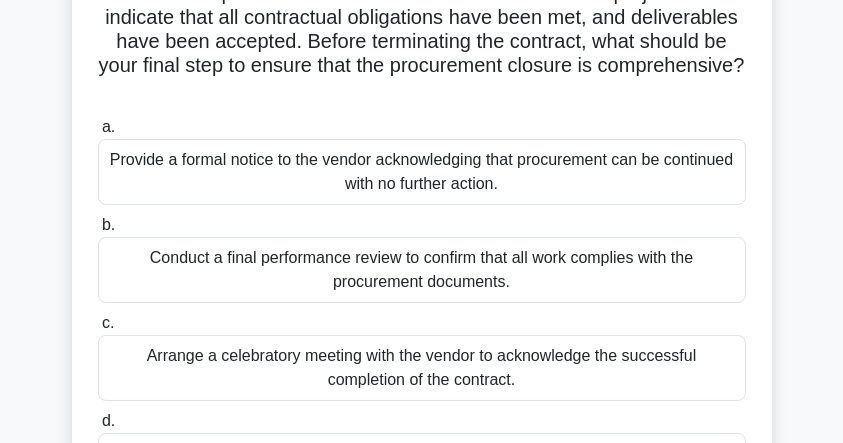 scroll, scrollTop: 200, scrollLeft: 0, axis: vertical 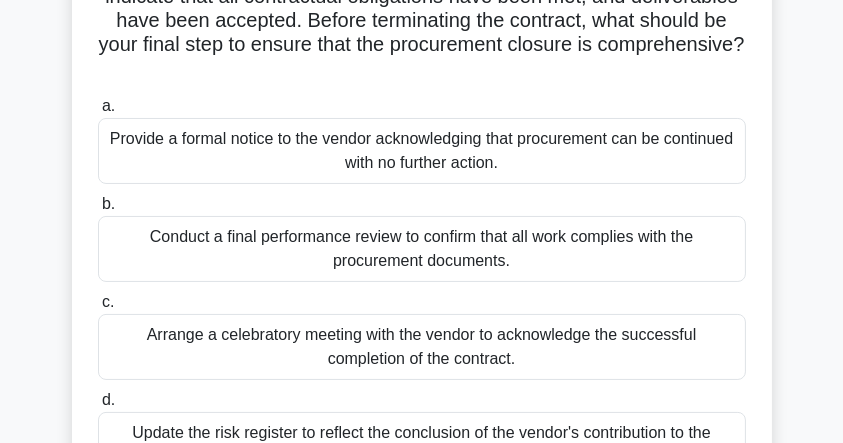 click on "Conduct a final performance review to confirm that all work complies with the procurement documents." at bounding box center [422, 249] 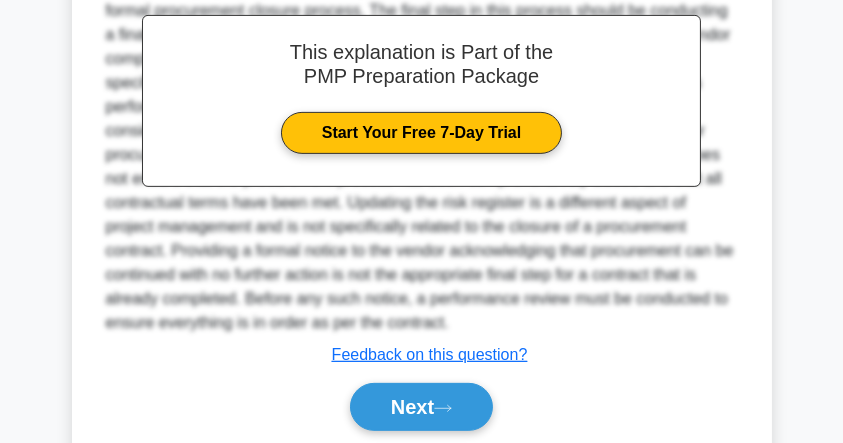 scroll, scrollTop: 850, scrollLeft: 0, axis: vertical 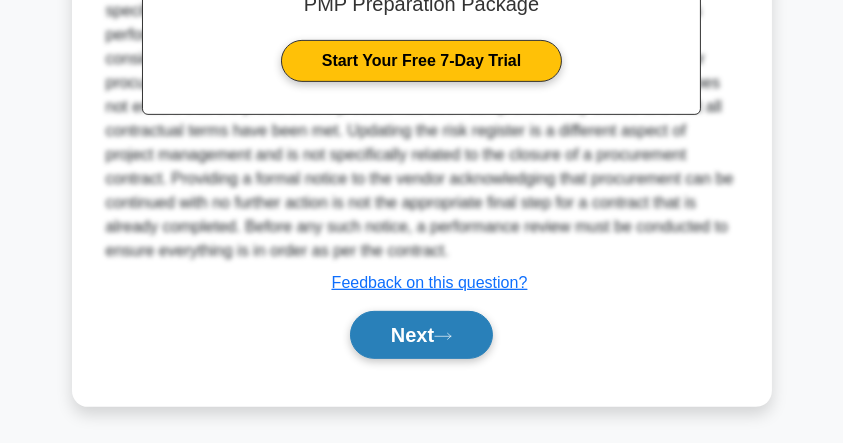 click on "Next" at bounding box center (421, 335) 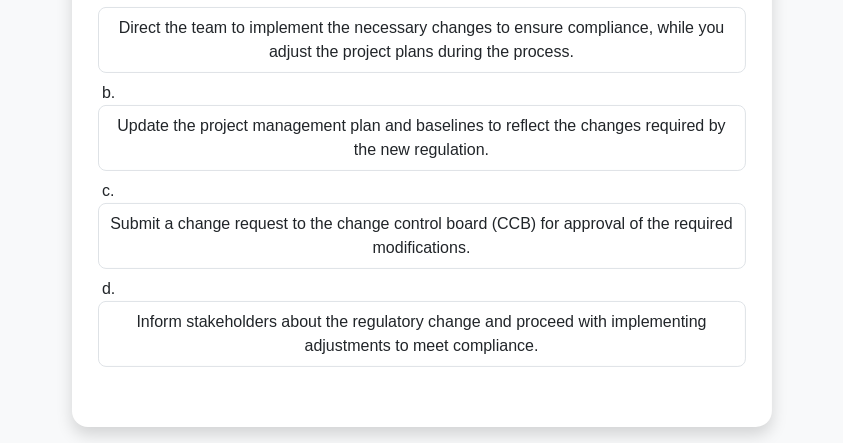 scroll, scrollTop: 266, scrollLeft: 0, axis: vertical 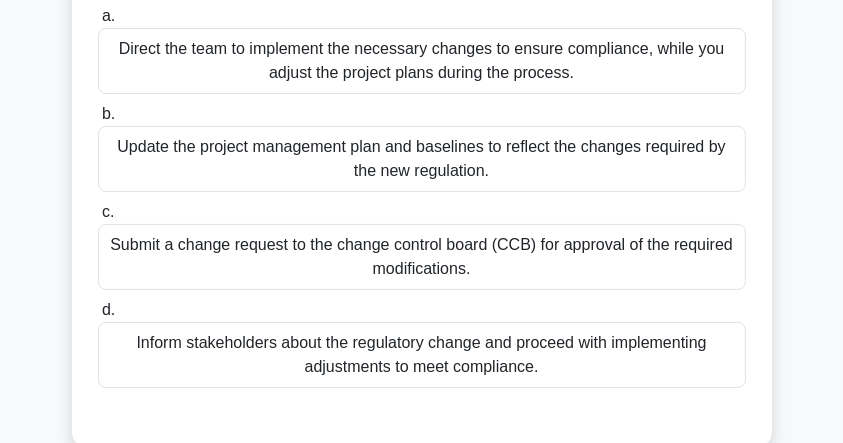 click on "Submit a change request to the change control board (CCB) for approval of the required modifications." at bounding box center (422, 257) 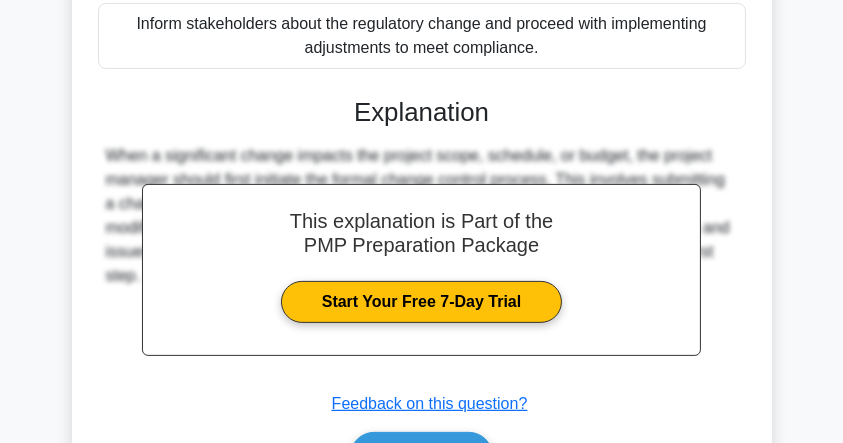 scroll, scrollTop: 706, scrollLeft: 0, axis: vertical 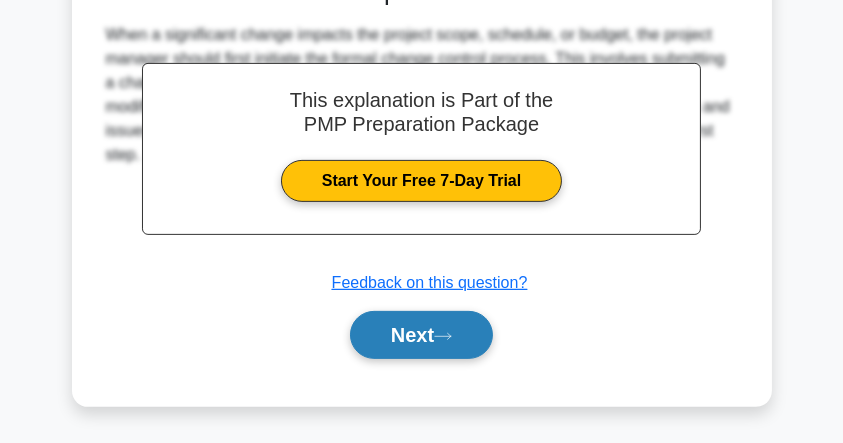 click on "Next" at bounding box center (421, 335) 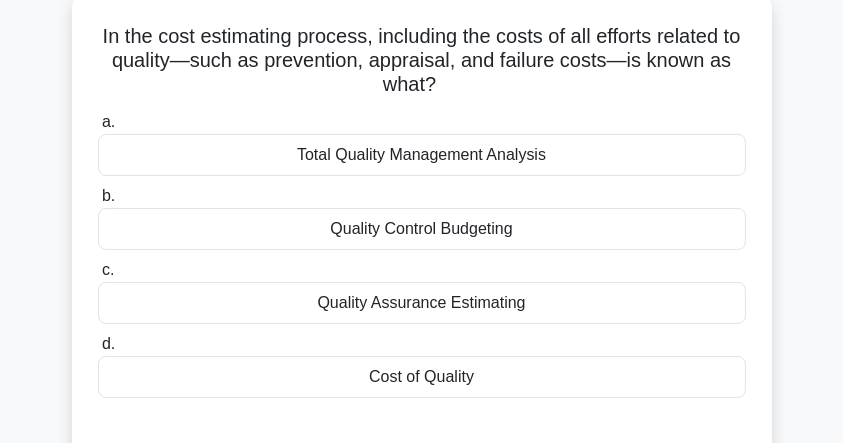 scroll, scrollTop: 133, scrollLeft: 0, axis: vertical 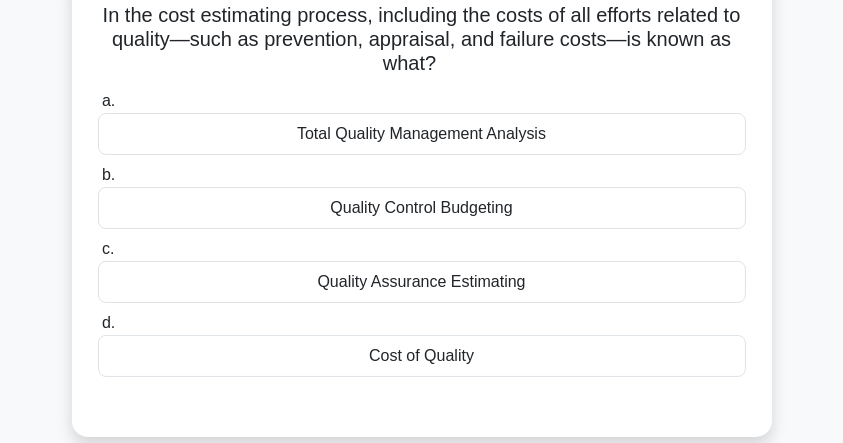 click on "Cost of Quality" at bounding box center (422, 356) 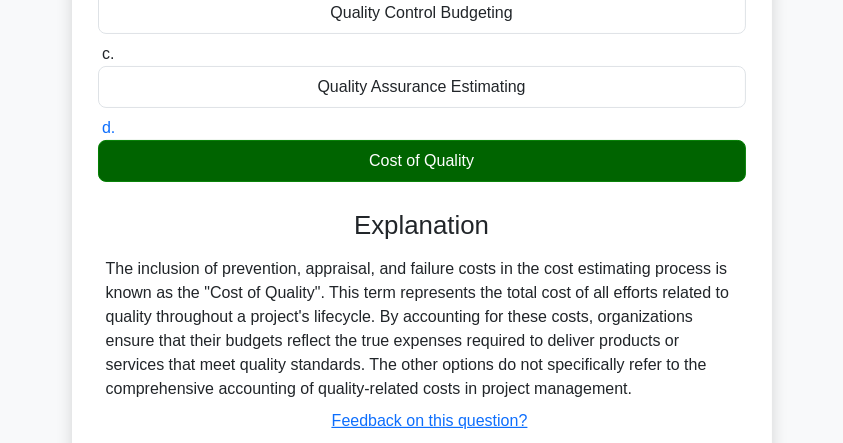scroll, scrollTop: 466, scrollLeft: 0, axis: vertical 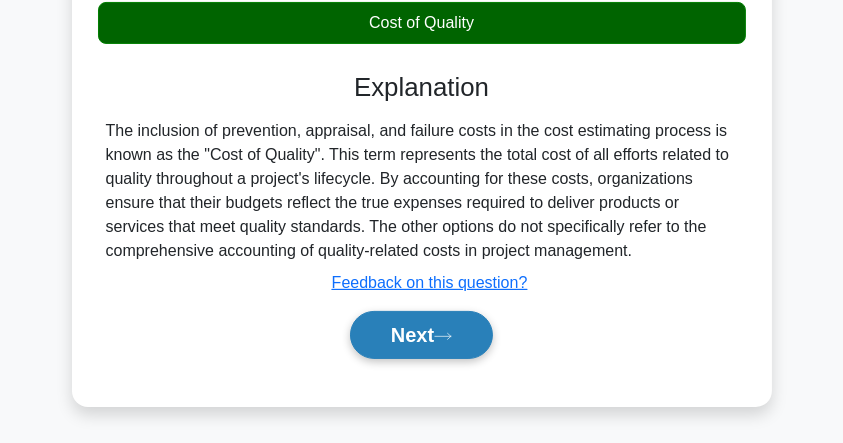 click on "Next" at bounding box center (421, 335) 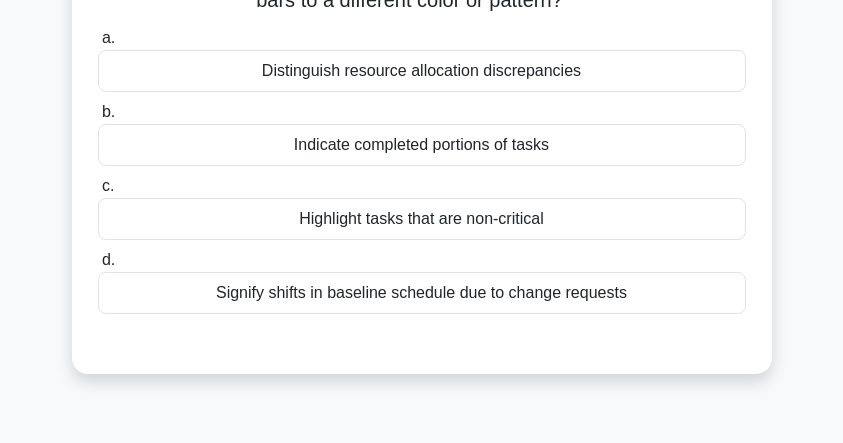 scroll, scrollTop: 200, scrollLeft: 0, axis: vertical 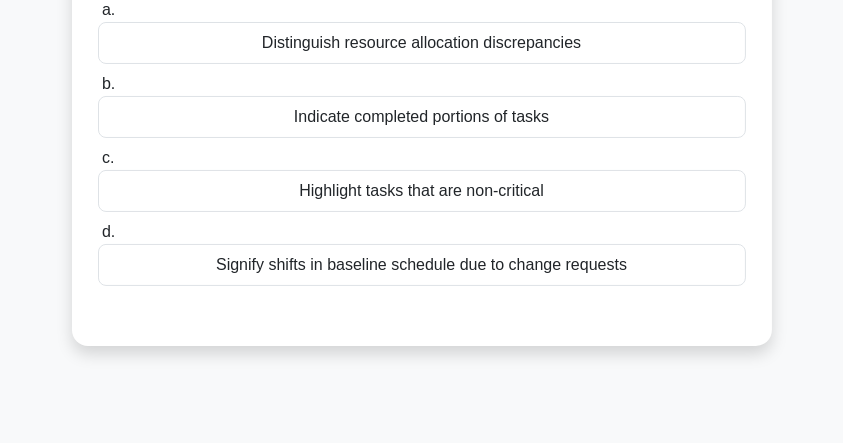 click on "Highlight tasks that are non-critical" at bounding box center [422, 191] 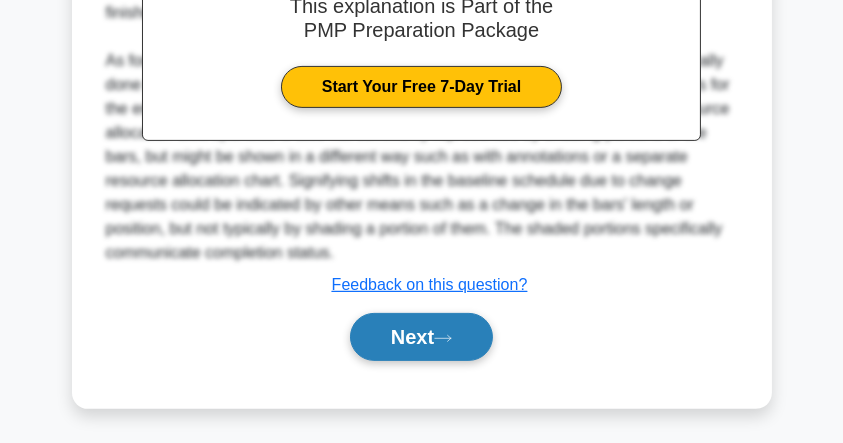 scroll, scrollTop: 636, scrollLeft: 0, axis: vertical 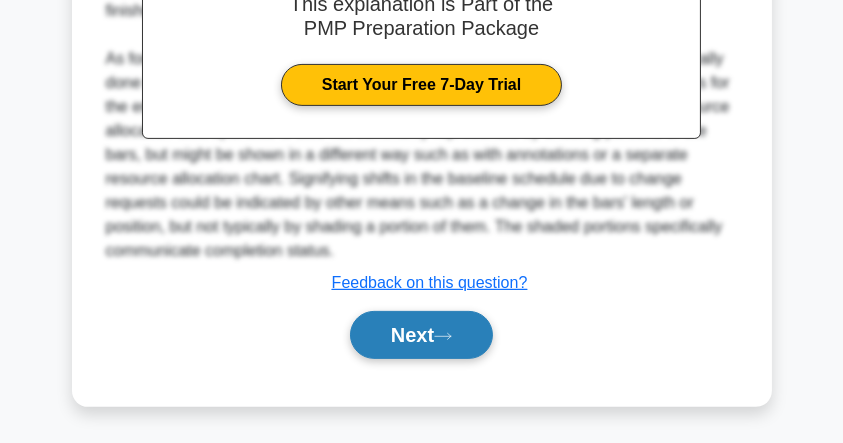click on "Next" at bounding box center [421, 335] 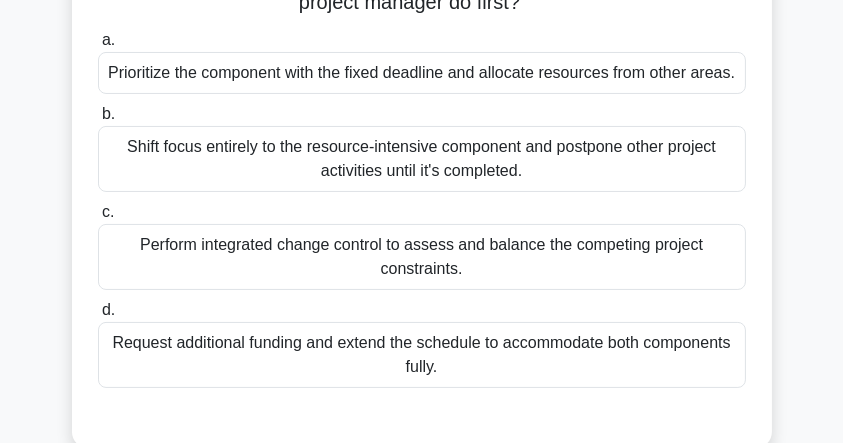 scroll, scrollTop: 333, scrollLeft: 0, axis: vertical 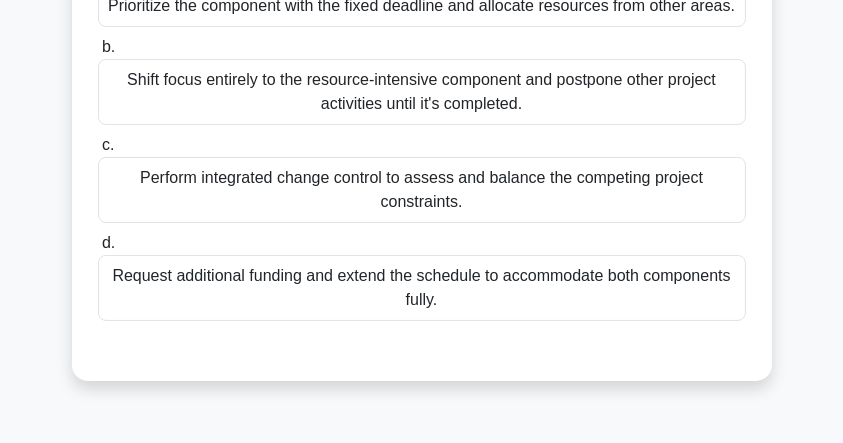 click on "Perform integrated change control to assess and balance the competing project constraints." at bounding box center [422, 190] 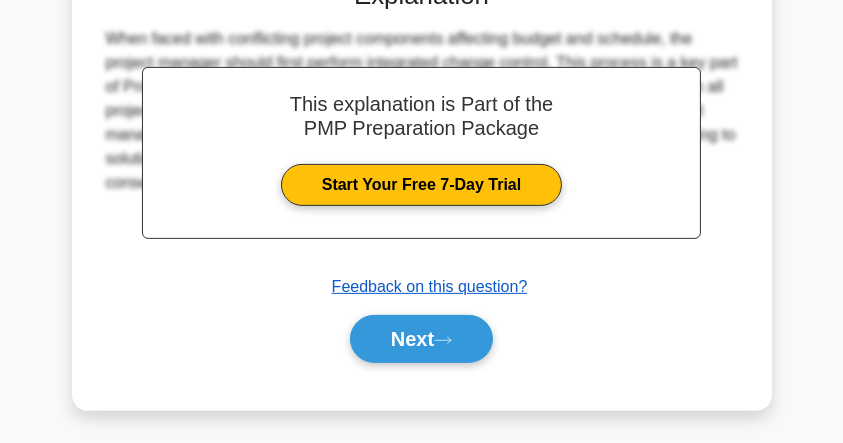 scroll, scrollTop: 706, scrollLeft: 0, axis: vertical 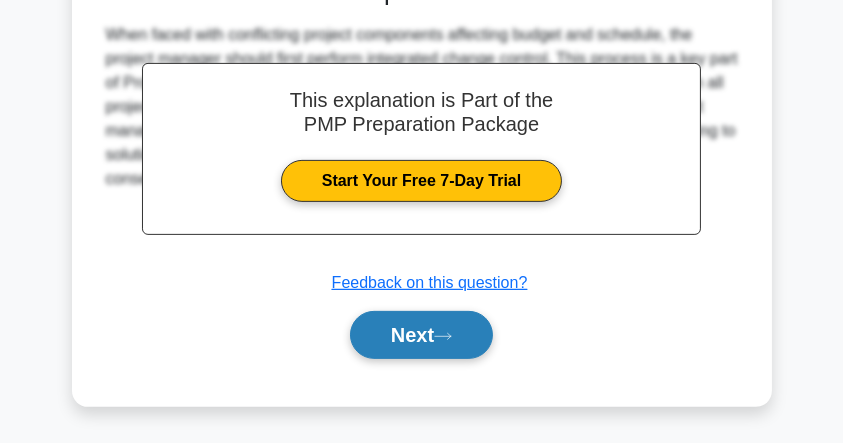 click on "Next" at bounding box center (421, 335) 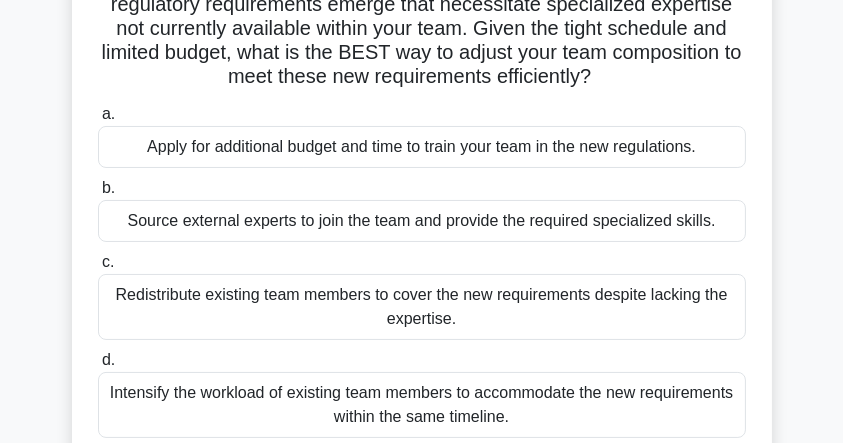 scroll, scrollTop: 240, scrollLeft: 0, axis: vertical 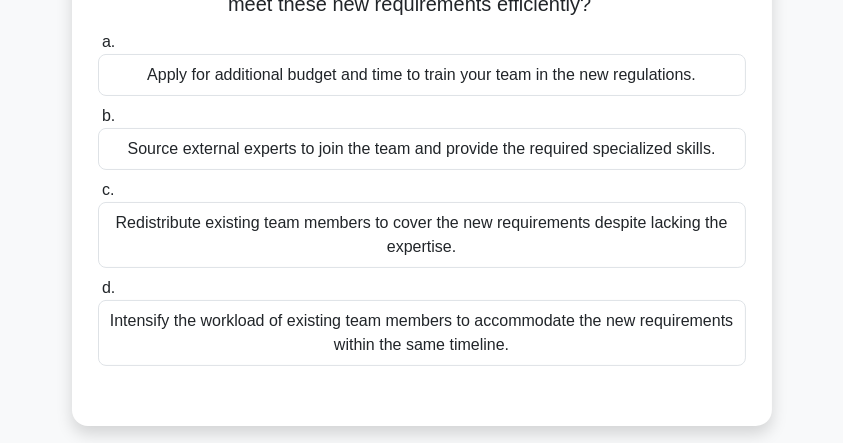 click on "Source external experts to join the team and provide the required specialized skills." at bounding box center (422, 149) 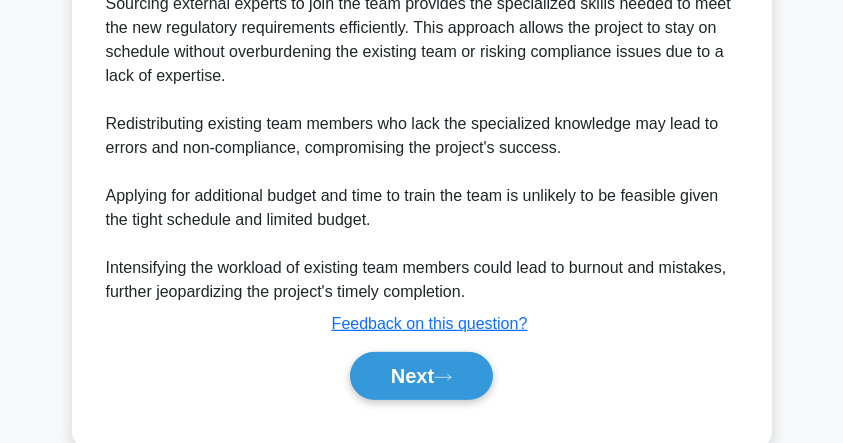 scroll, scrollTop: 730, scrollLeft: 0, axis: vertical 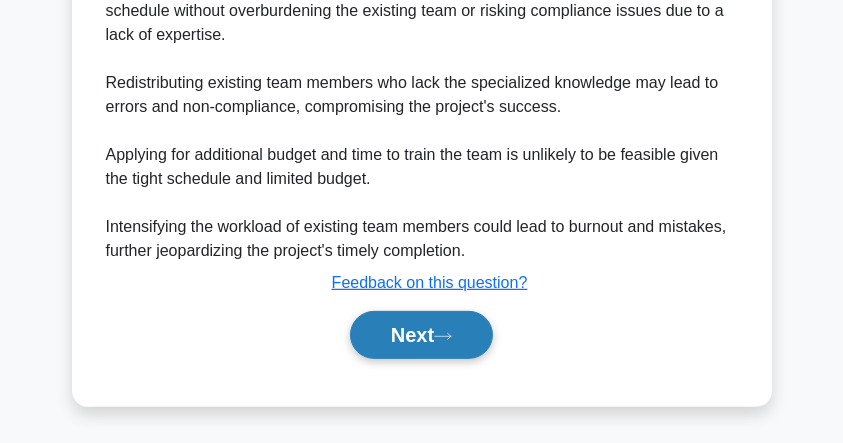 click on "Next" at bounding box center [421, 335] 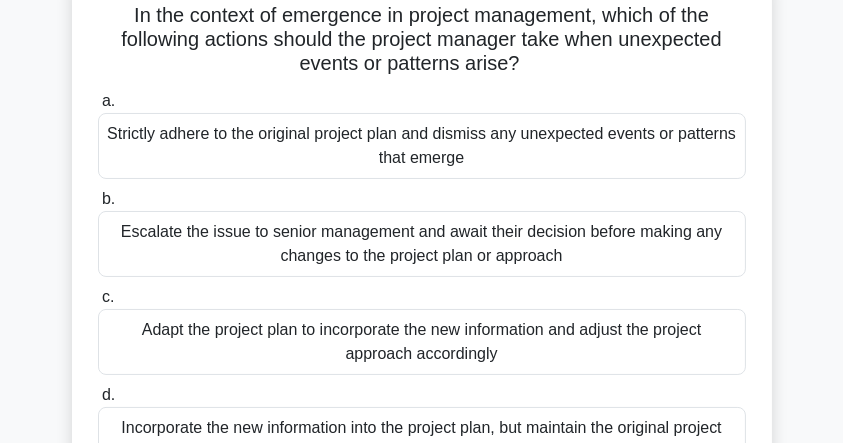 scroll, scrollTop: 200, scrollLeft: 0, axis: vertical 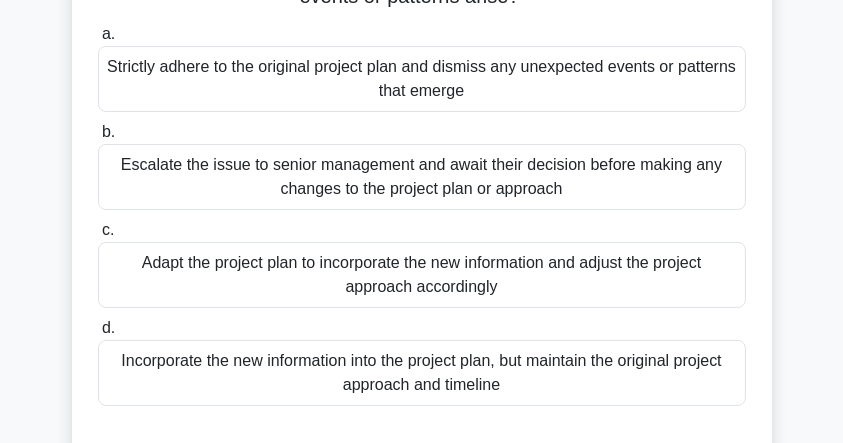 click on "Escalate the issue to senior management and await their decision before making any changes to the project plan or approach" at bounding box center (422, 177) 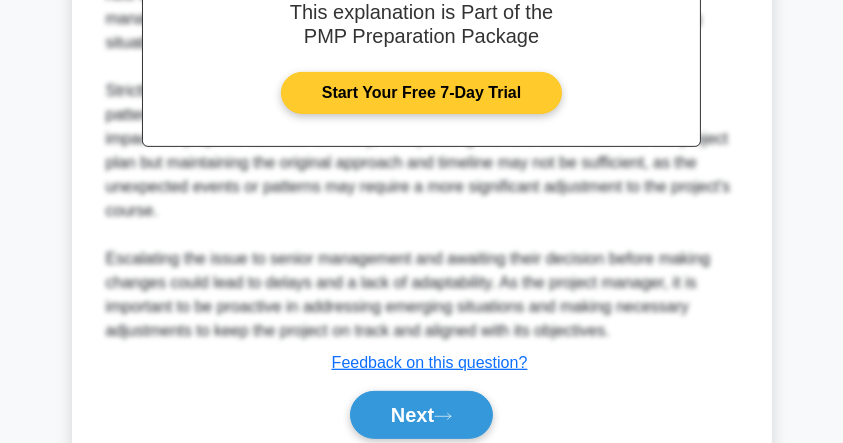 scroll, scrollTop: 828, scrollLeft: 0, axis: vertical 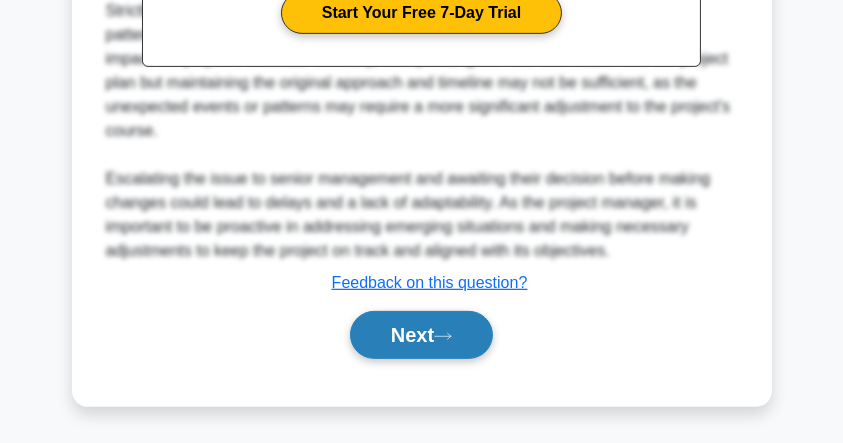 click at bounding box center [443, 336] 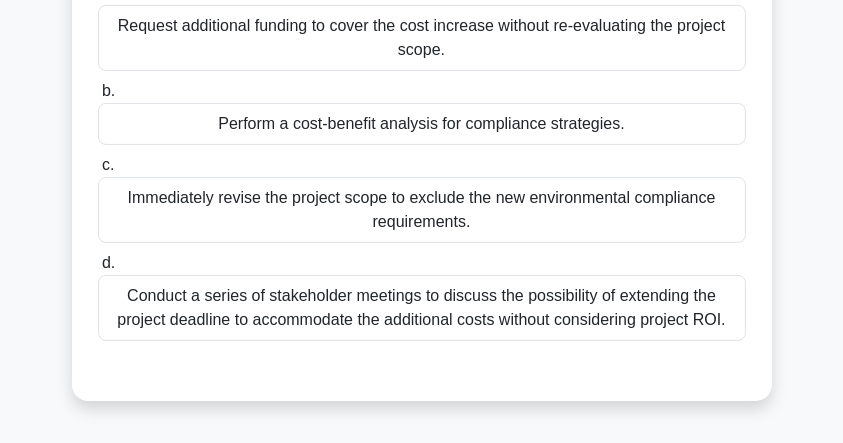 scroll, scrollTop: 561, scrollLeft: 0, axis: vertical 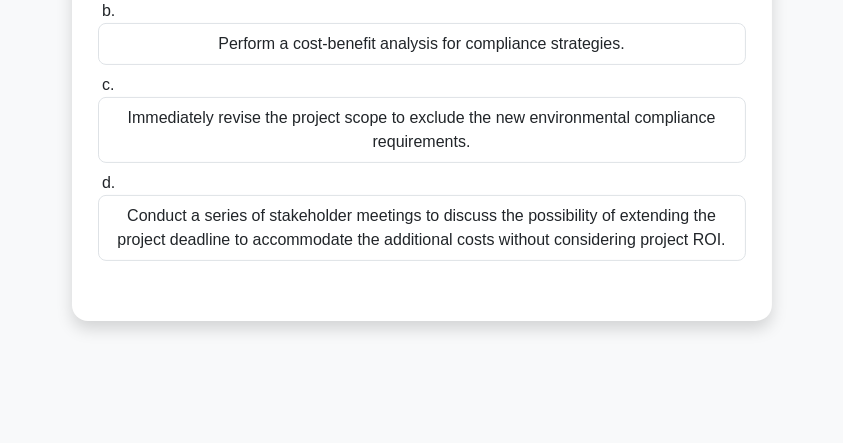 click on "Conduct a series of stakeholder meetings to discuss the possibility of extending the project deadline to accommodate the additional costs without considering project ROI." at bounding box center [422, 228] 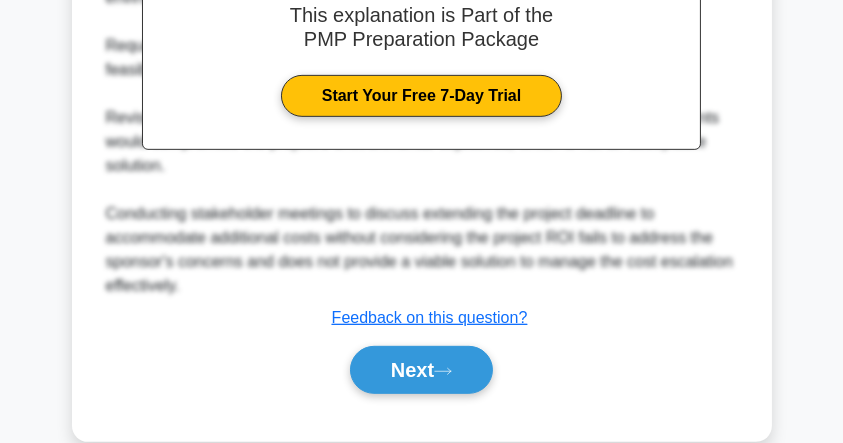 scroll, scrollTop: 1044, scrollLeft: 0, axis: vertical 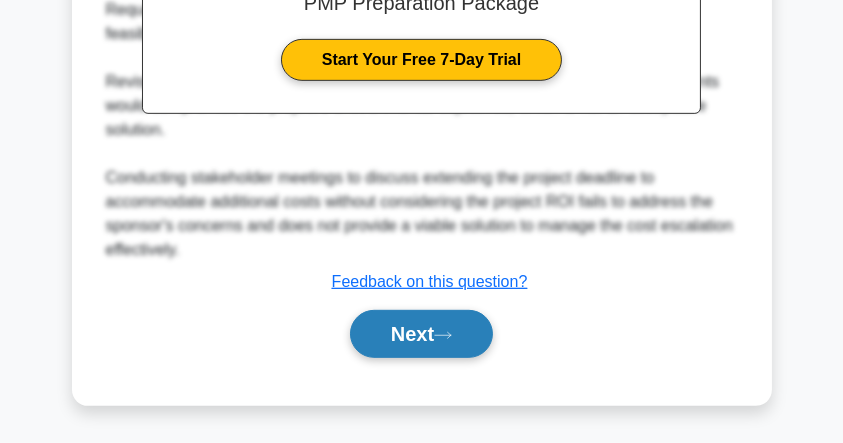click on "Next" at bounding box center (421, 334) 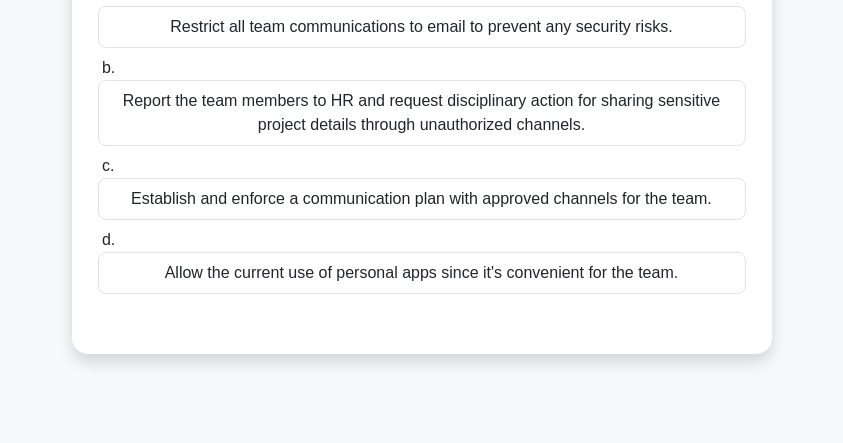scroll, scrollTop: 333, scrollLeft: 0, axis: vertical 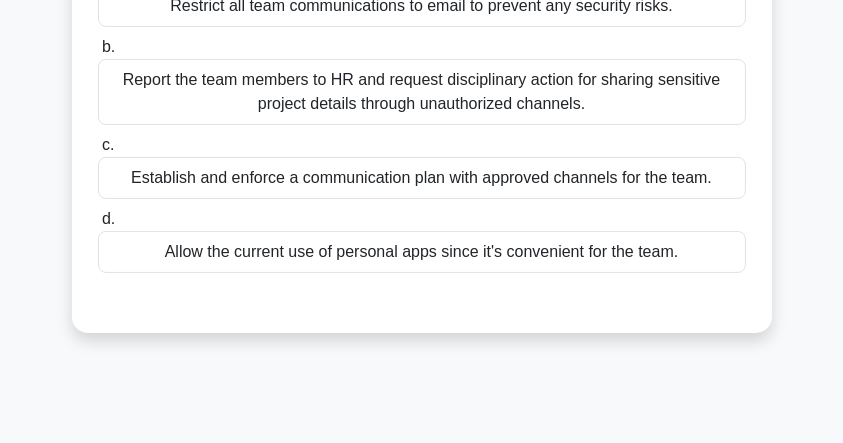 click on "Establish and enforce a communication plan with approved channels for the team." at bounding box center [422, 178] 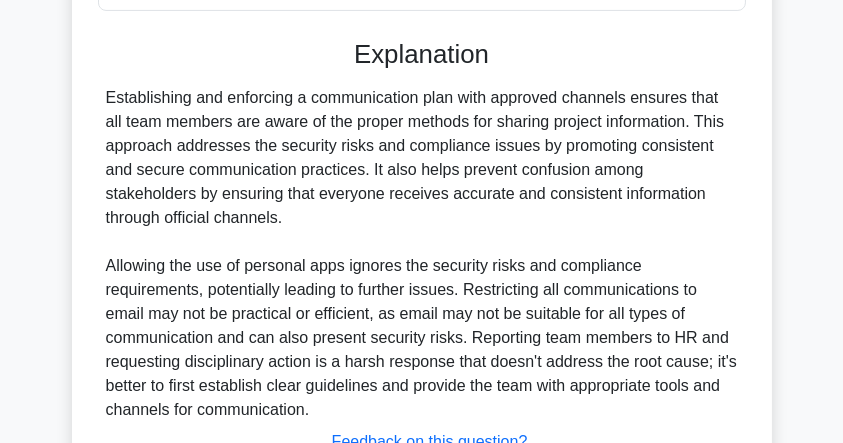 scroll, scrollTop: 754, scrollLeft: 0, axis: vertical 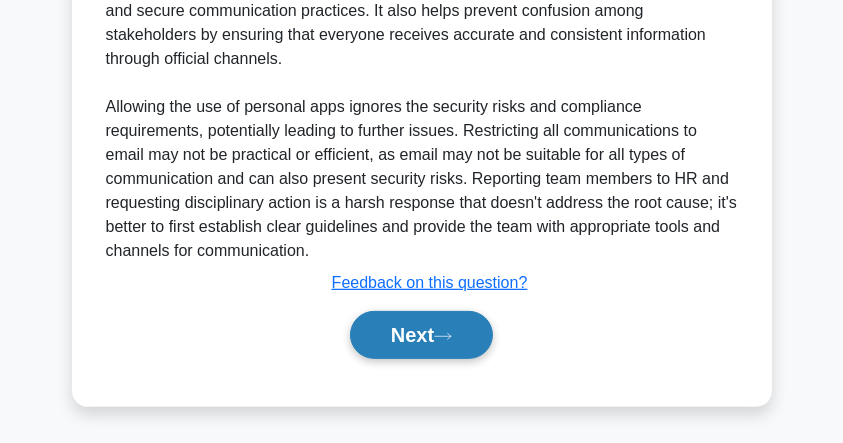 click on "Next" at bounding box center [421, 335] 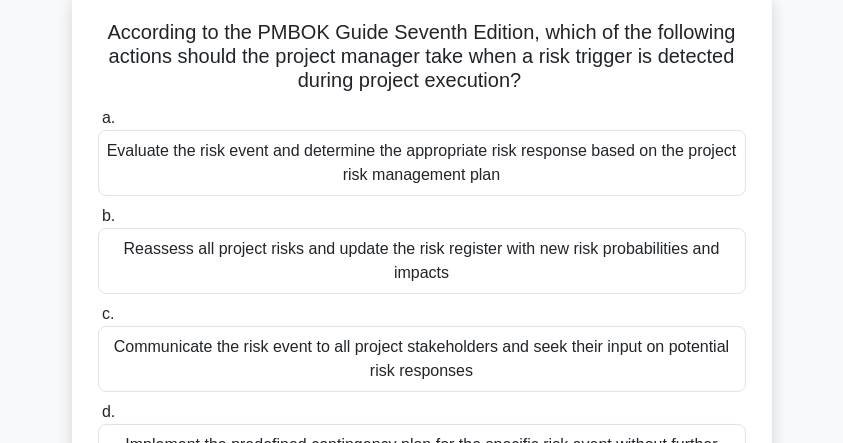 scroll, scrollTop: 95, scrollLeft: 0, axis: vertical 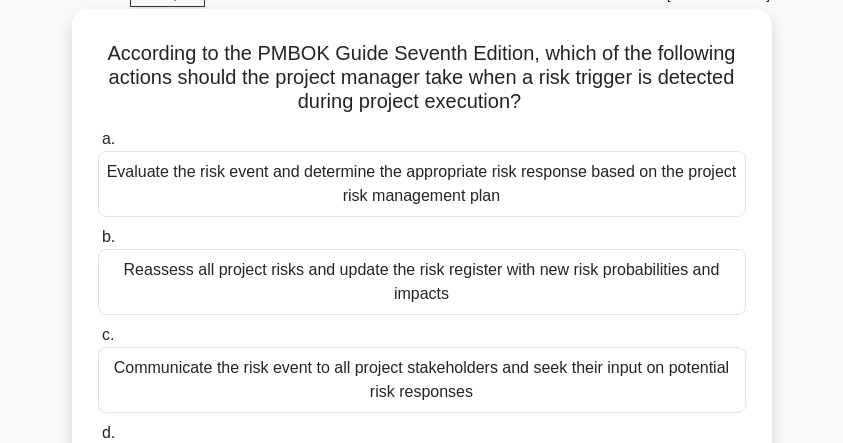 click on "Evaluate the risk event and determine the appropriate risk response based on the project risk management plan" at bounding box center (422, 184) 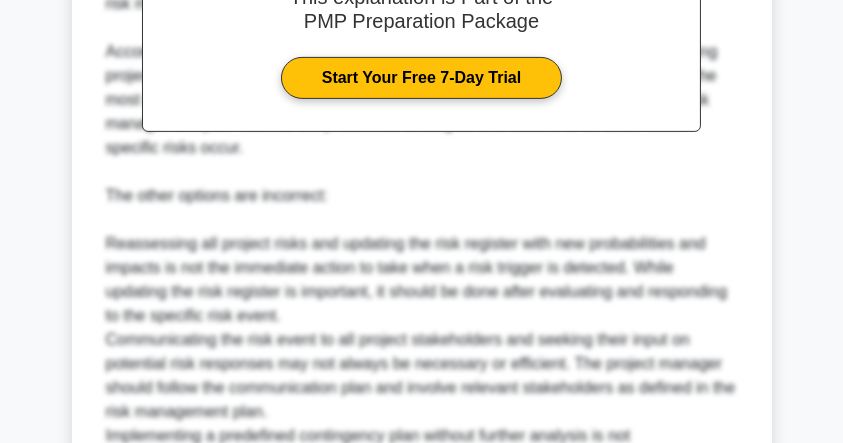 scroll, scrollTop: 1018, scrollLeft: 0, axis: vertical 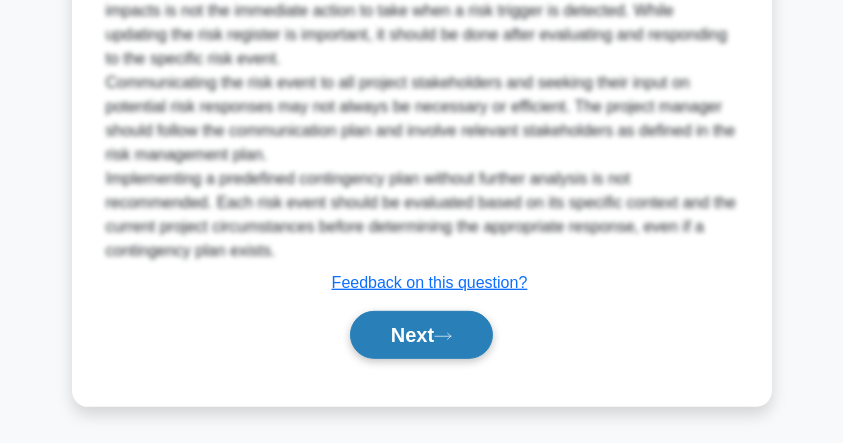 click on "Next" at bounding box center (421, 335) 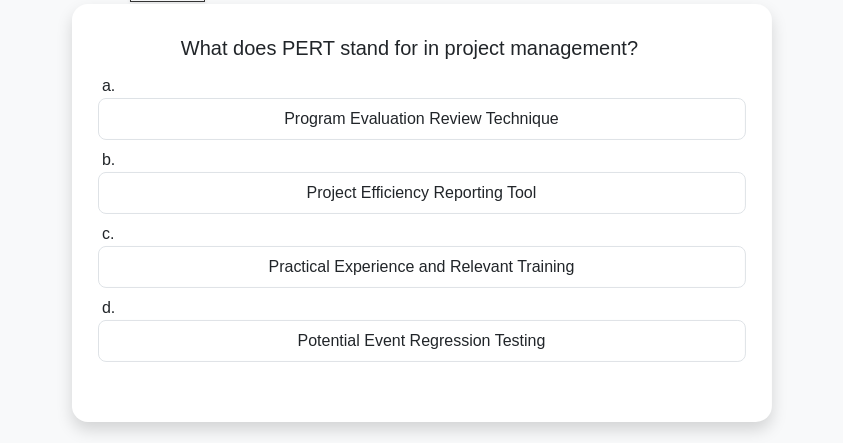 scroll, scrollTop: 66, scrollLeft: 0, axis: vertical 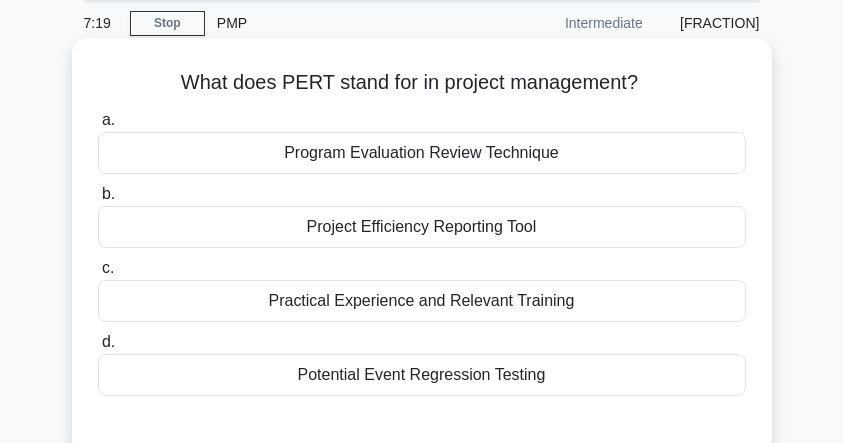 click on "Program Evaluation Review Technique" at bounding box center [422, 153] 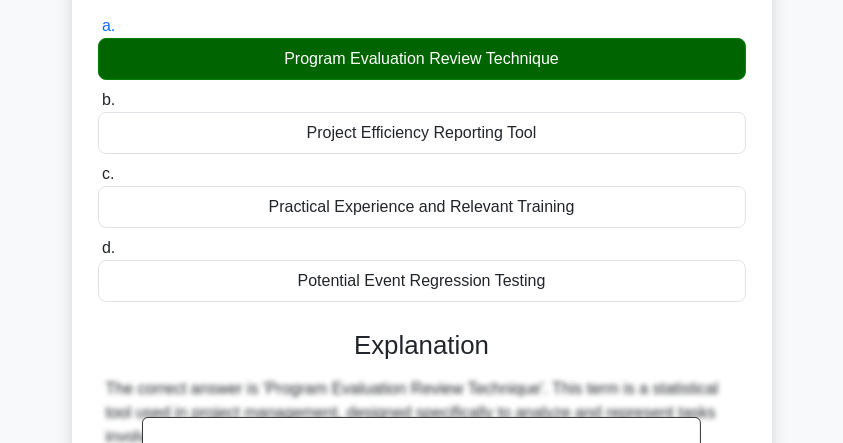 scroll, scrollTop: 495, scrollLeft: 0, axis: vertical 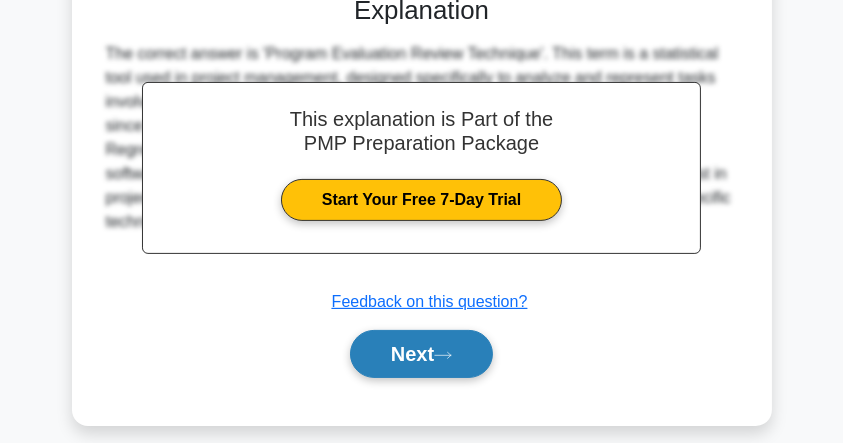 click on "Next" at bounding box center (421, 354) 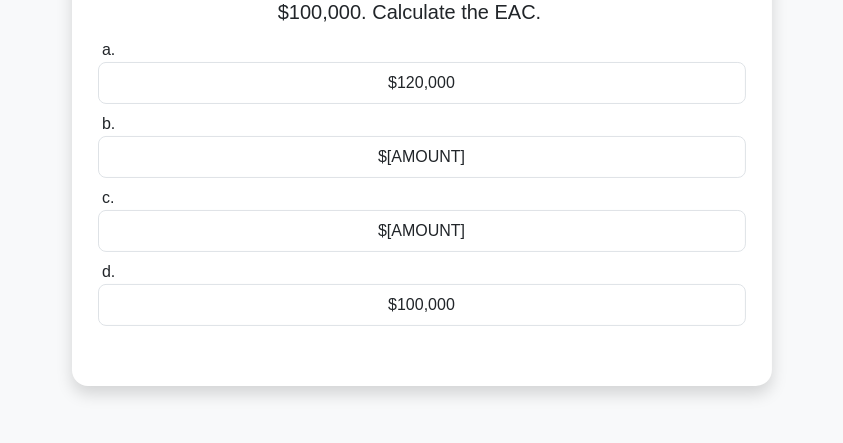 scroll, scrollTop: 266, scrollLeft: 0, axis: vertical 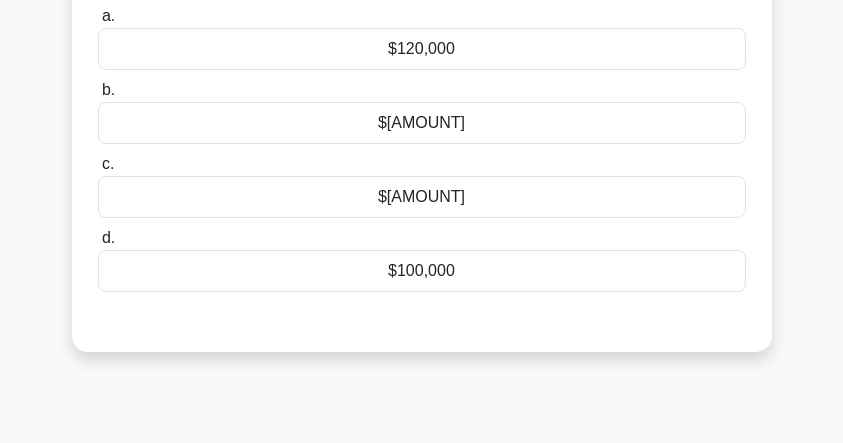 click on "$[AMOUNT]" at bounding box center (422, 197) 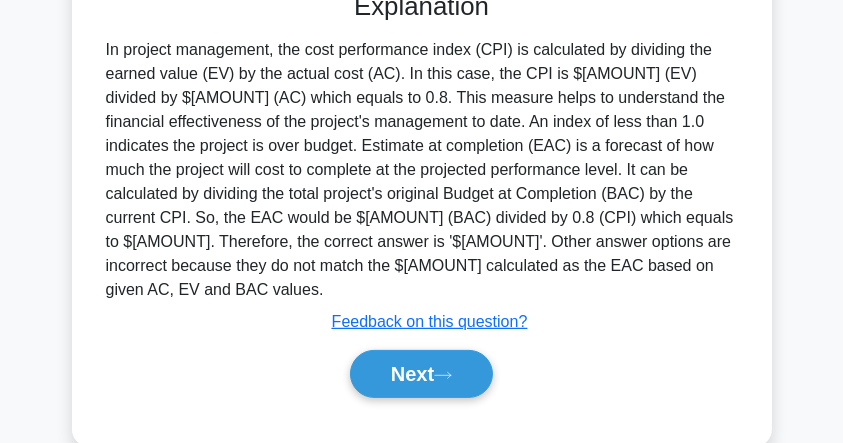 scroll, scrollTop: 600, scrollLeft: 0, axis: vertical 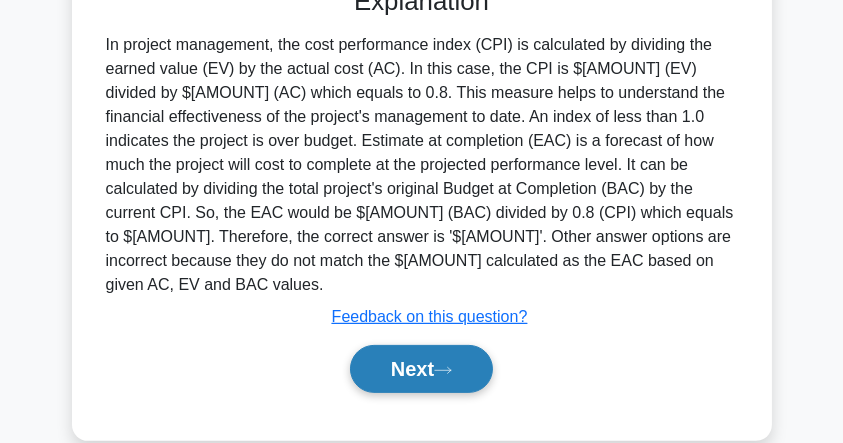 click on "Next" at bounding box center (421, 369) 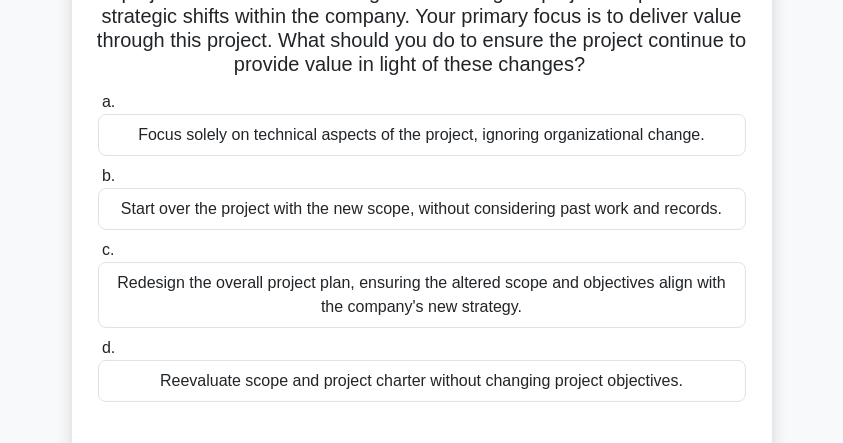 scroll, scrollTop: 200, scrollLeft: 0, axis: vertical 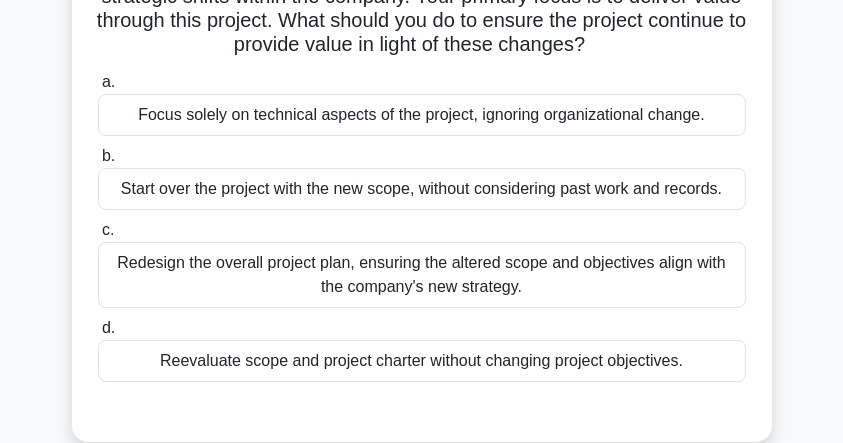 click on "Reevaluate scope and project charter without changing project objectives." at bounding box center (422, 361) 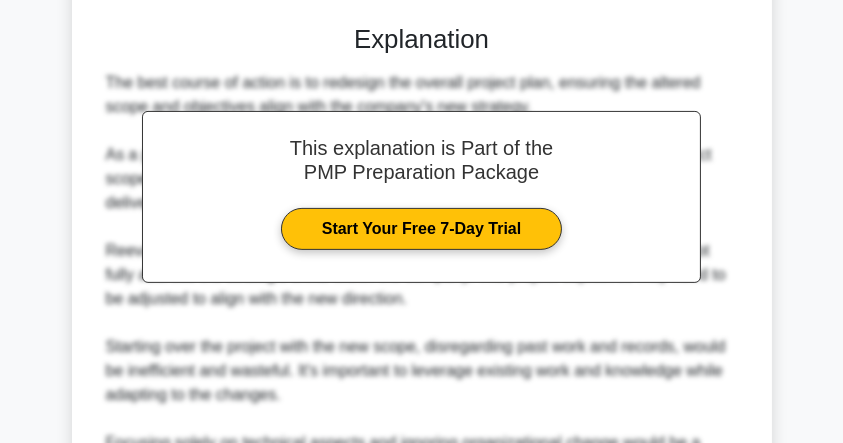 scroll, scrollTop: 733, scrollLeft: 0, axis: vertical 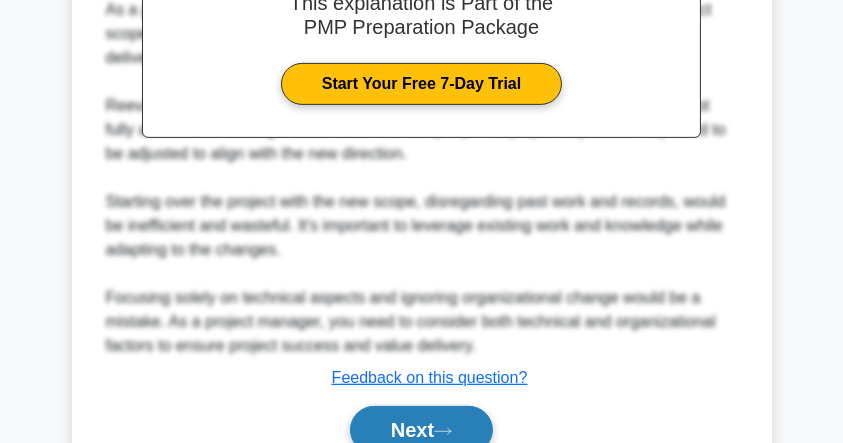 click on "Next" at bounding box center (421, 430) 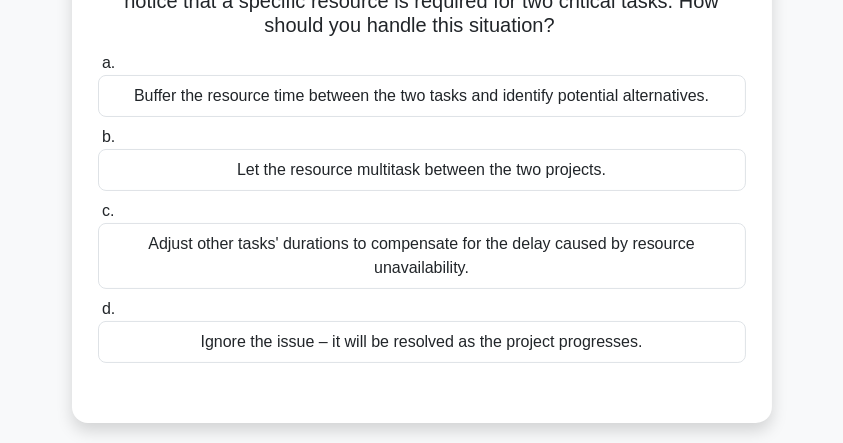 scroll, scrollTop: 200, scrollLeft: 0, axis: vertical 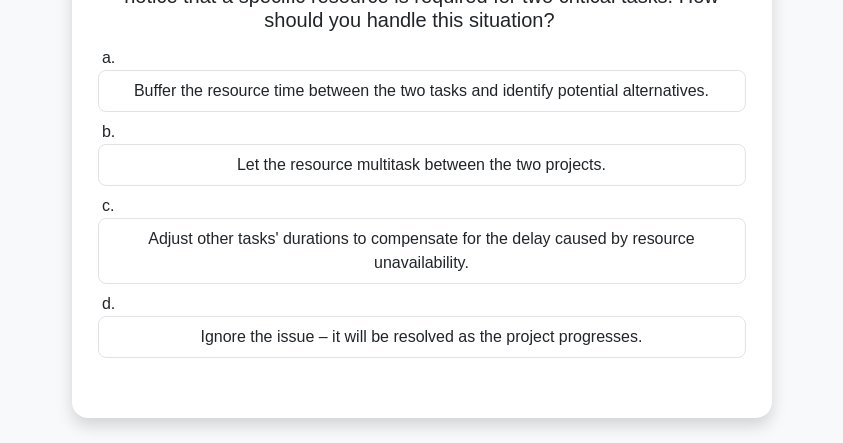 click on "Adjust other tasks' durations to compensate for the delay caused by resource unavailability." at bounding box center (422, 251) 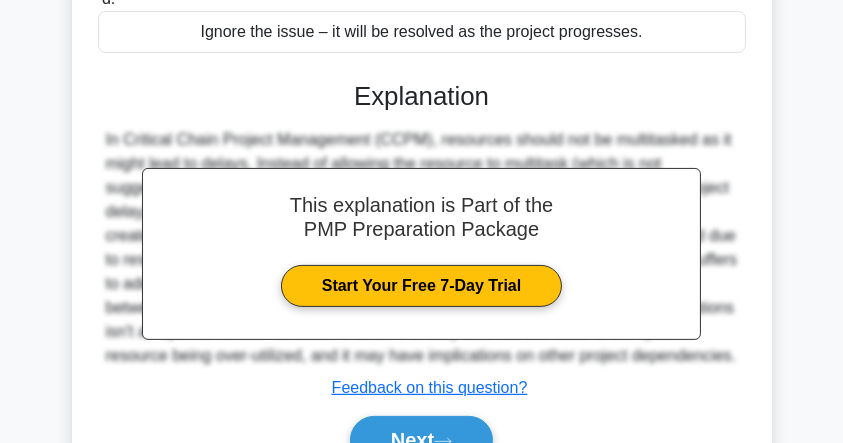 scroll, scrollTop: 600, scrollLeft: 0, axis: vertical 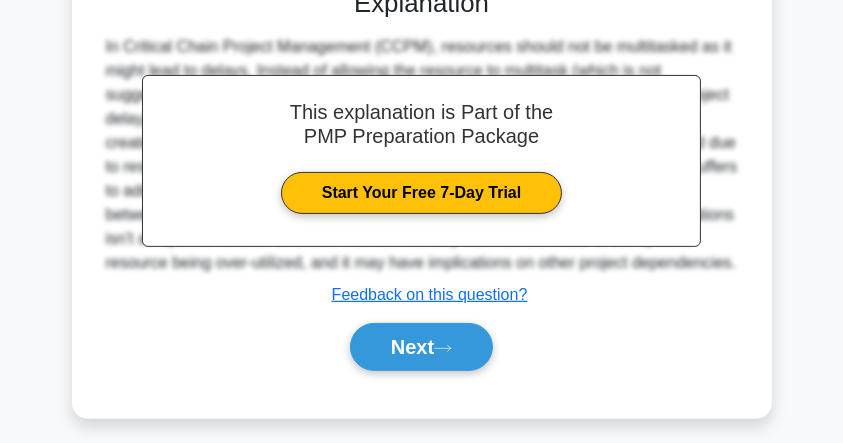 drag, startPoint x: 423, startPoint y: 350, endPoint x: 386, endPoint y: 265, distance: 92.70383 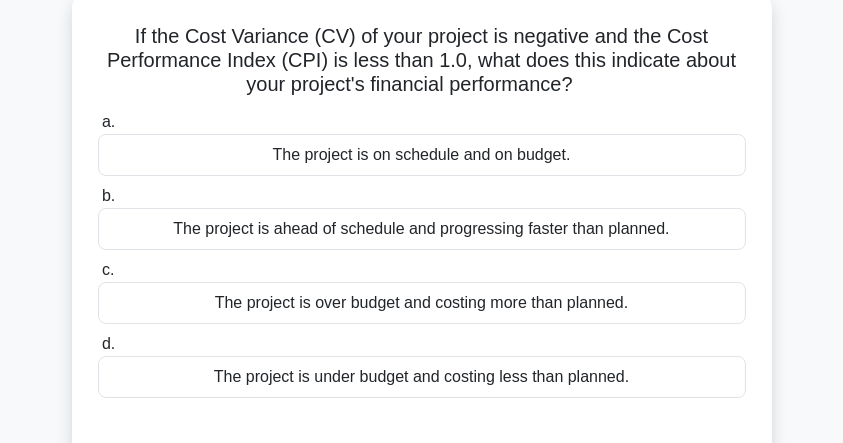 scroll, scrollTop: 133, scrollLeft: 0, axis: vertical 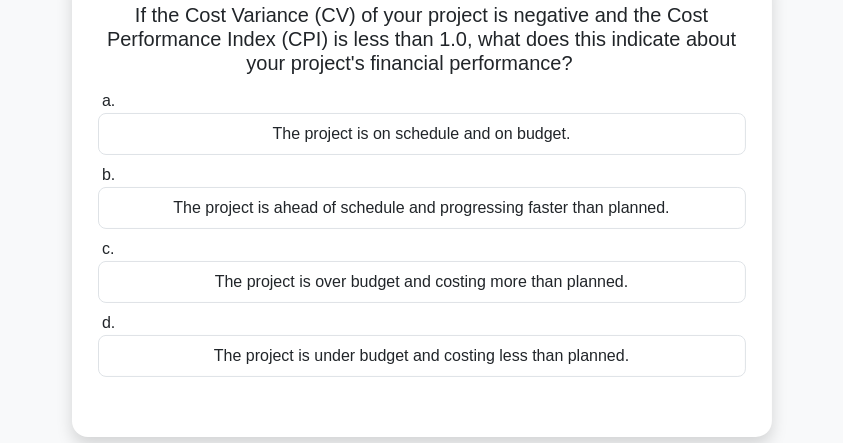 click on "The project is under budget and costing less than planned." at bounding box center (422, 356) 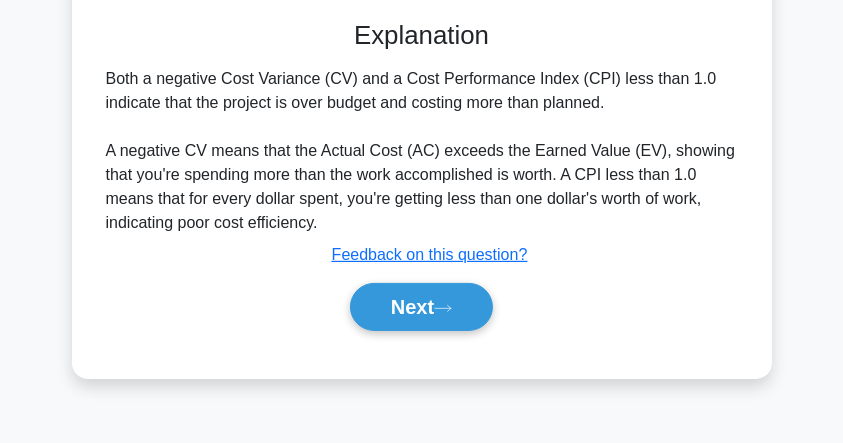 scroll, scrollTop: 533, scrollLeft: 0, axis: vertical 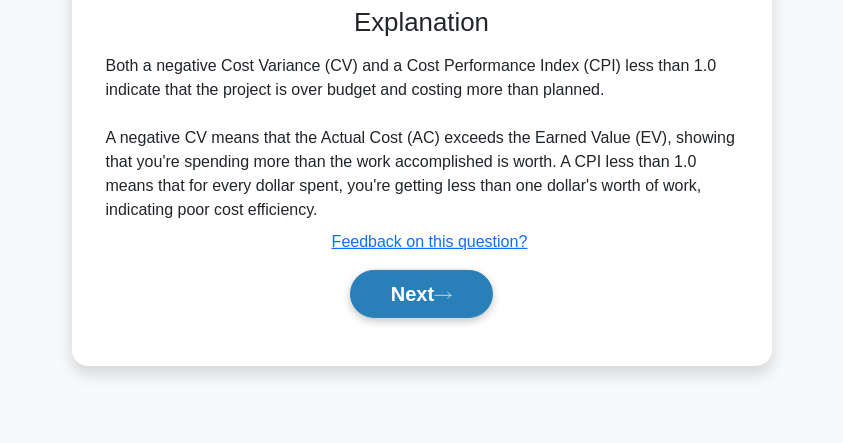 click on "Next" at bounding box center (421, 294) 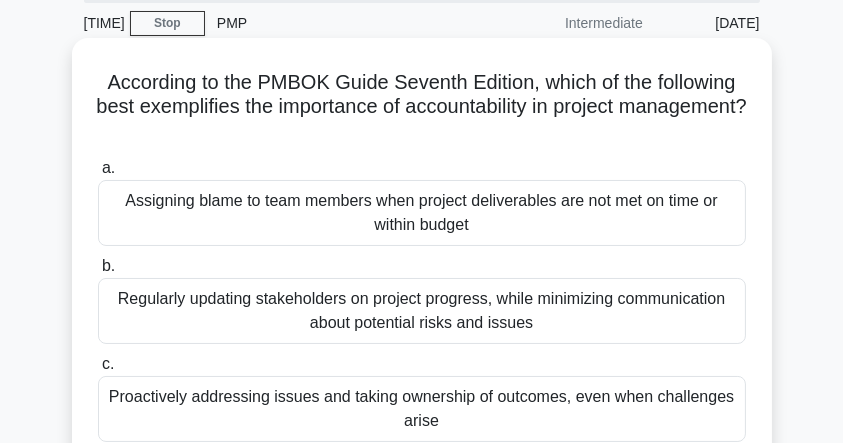 scroll, scrollTop: 200, scrollLeft: 0, axis: vertical 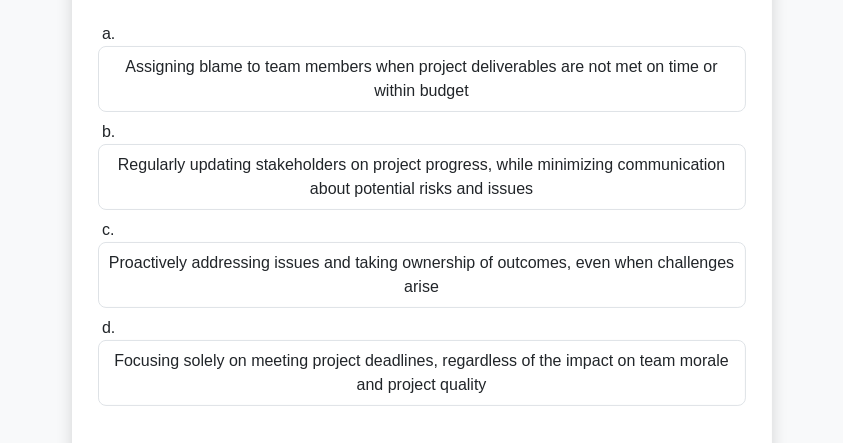 click on "Regularly updating stakeholders on project progress, while minimizing communication about potential risks and issues" at bounding box center (422, 177) 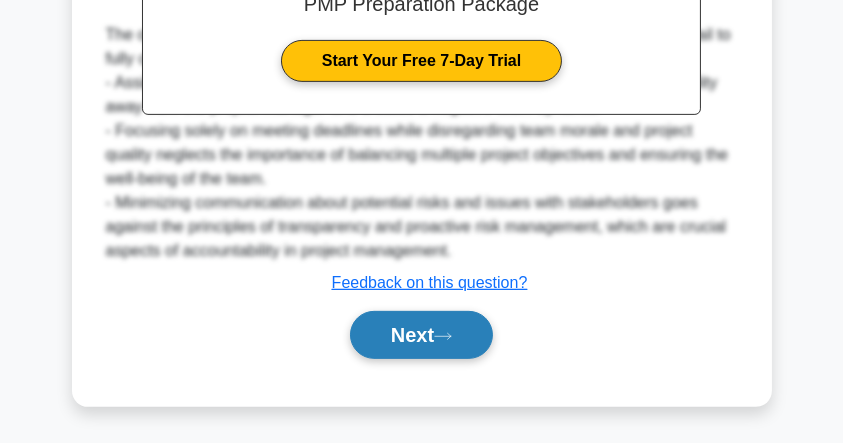 click on "Next" at bounding box center (421, 335) 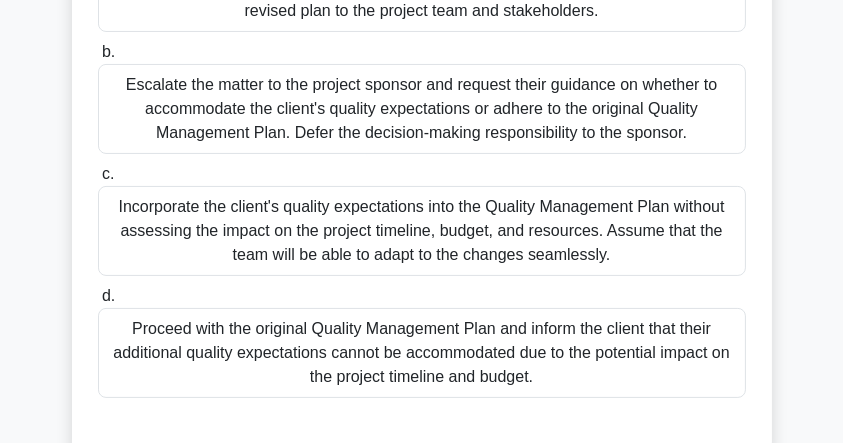 scroll, scrollTop: 333, scrollLeft: 0, axis: vertical 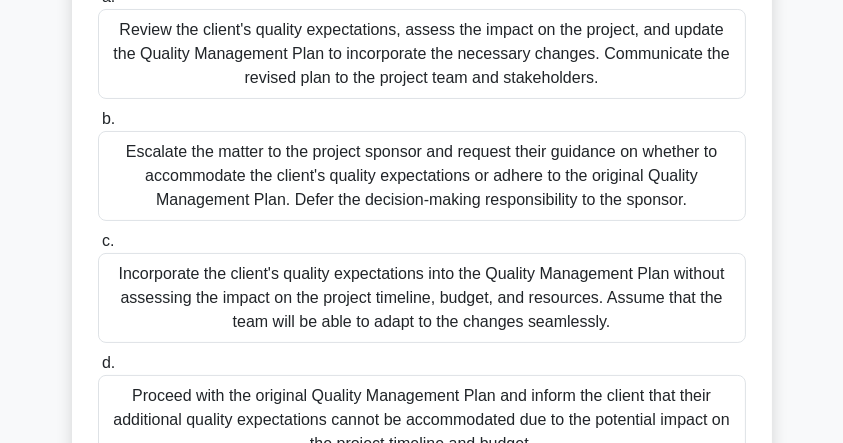click on "Review the client's quality expectations, assess the impact on the project, and update the Quality Management Plan to incorporate the necessary changes. Communicate the revised plan to the project team and stakeholders." at bounding box center [422, 54] 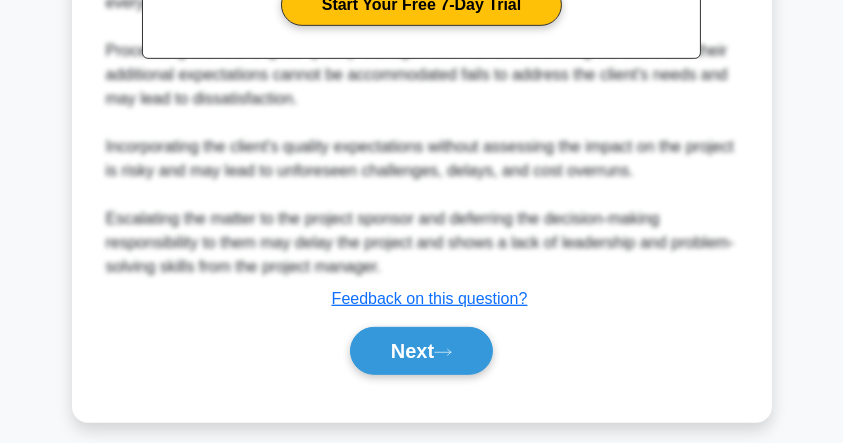 scroll, scrollTop: 1066, scrollLeft: 0, axis: vertical 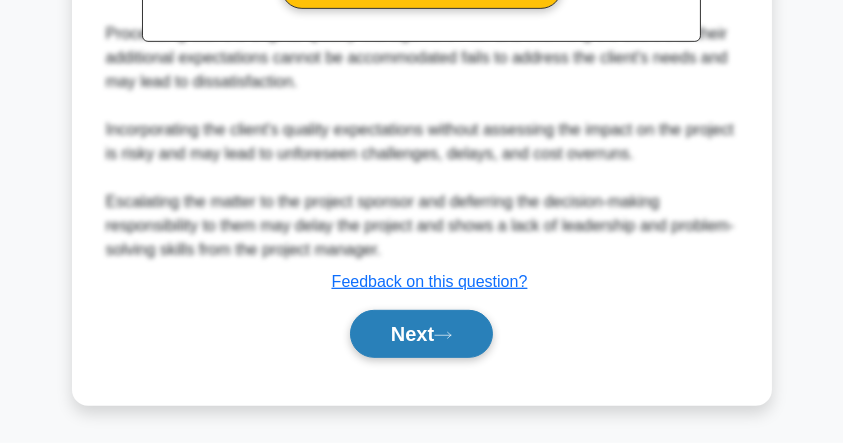 click on "Next" at bounding box center [421, 334] 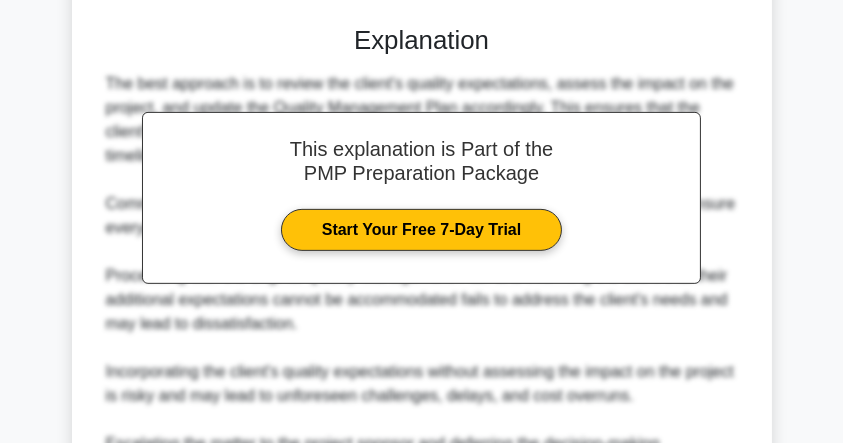scroll, scrollTop: 800, scrollLeft: 0, axis: vertical 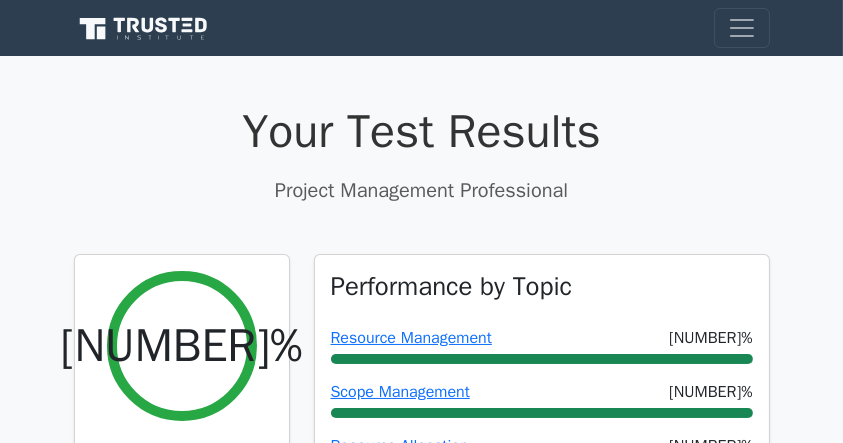 click at bounding box center (146, 28) 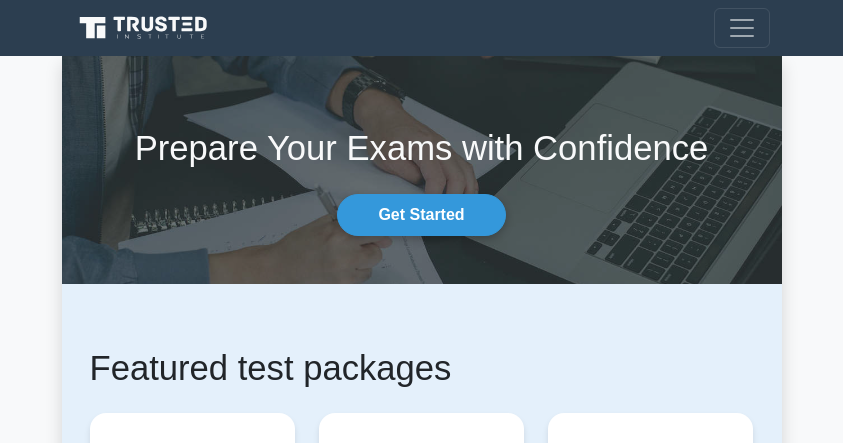scroll, scrollTop: 0, scrollLeft: 0, axis: both 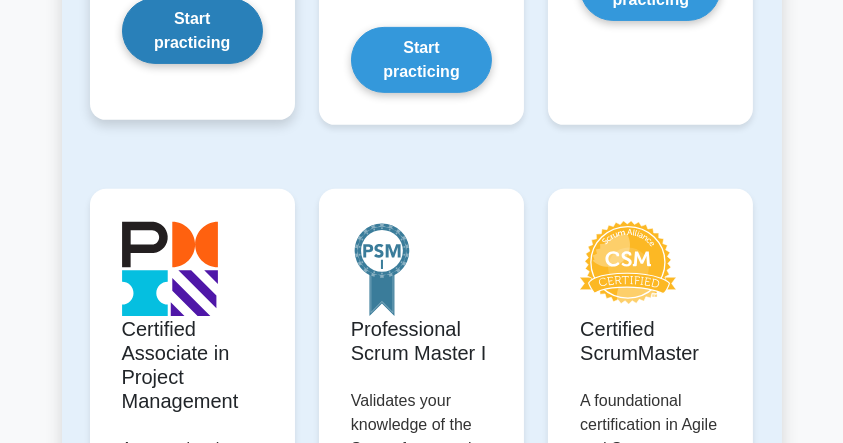 click on "Start practicing" at bounding box center (192, 31) 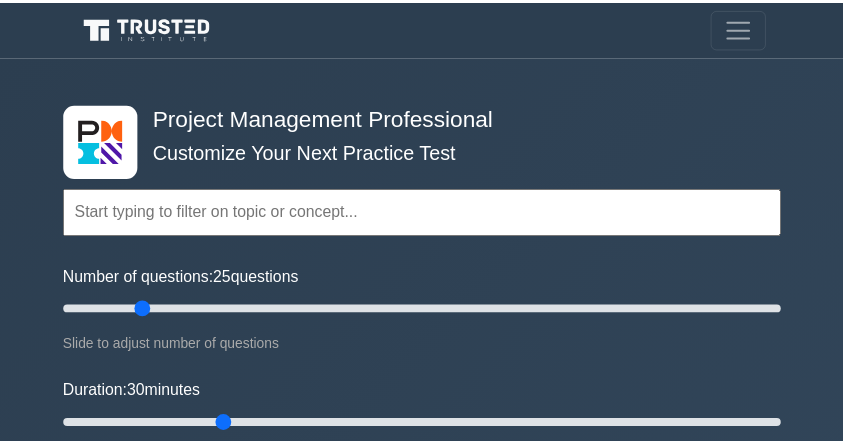 scroll, scrollTop: 0, scrollLeft: 0, axis: both 